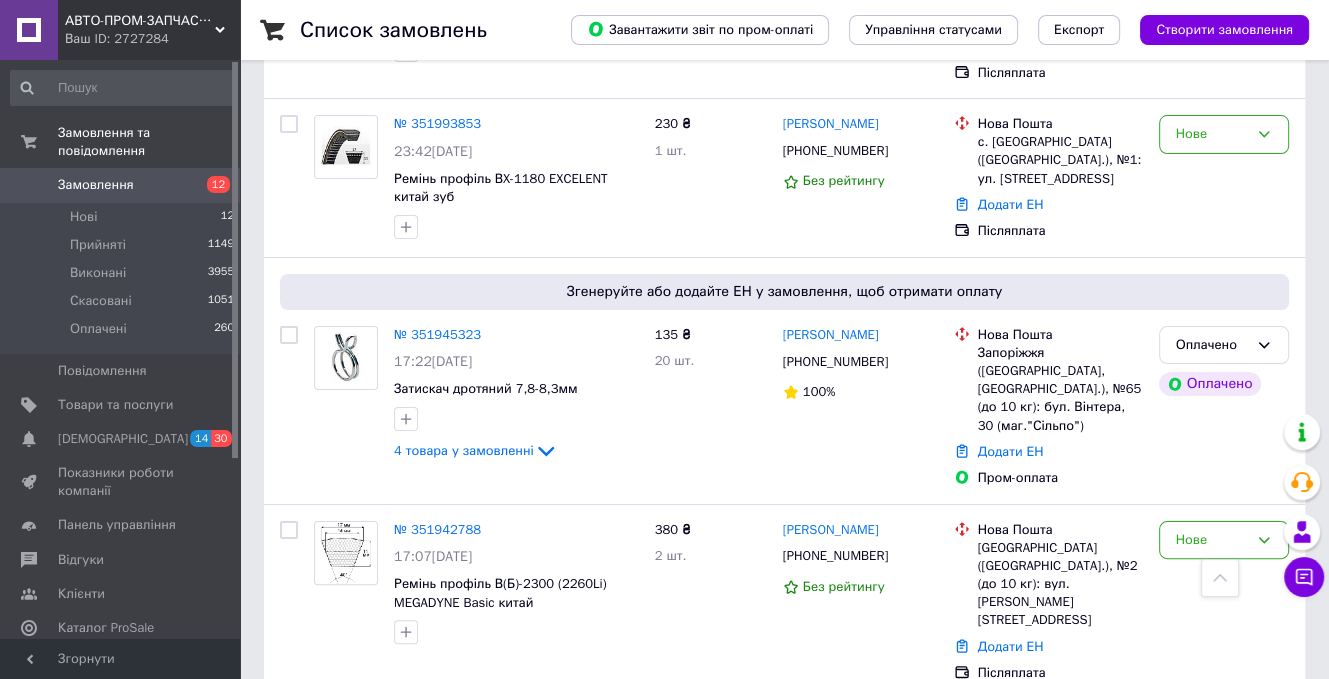 scroll, scrollTop: 0, scrollLeft: 0, axis: both 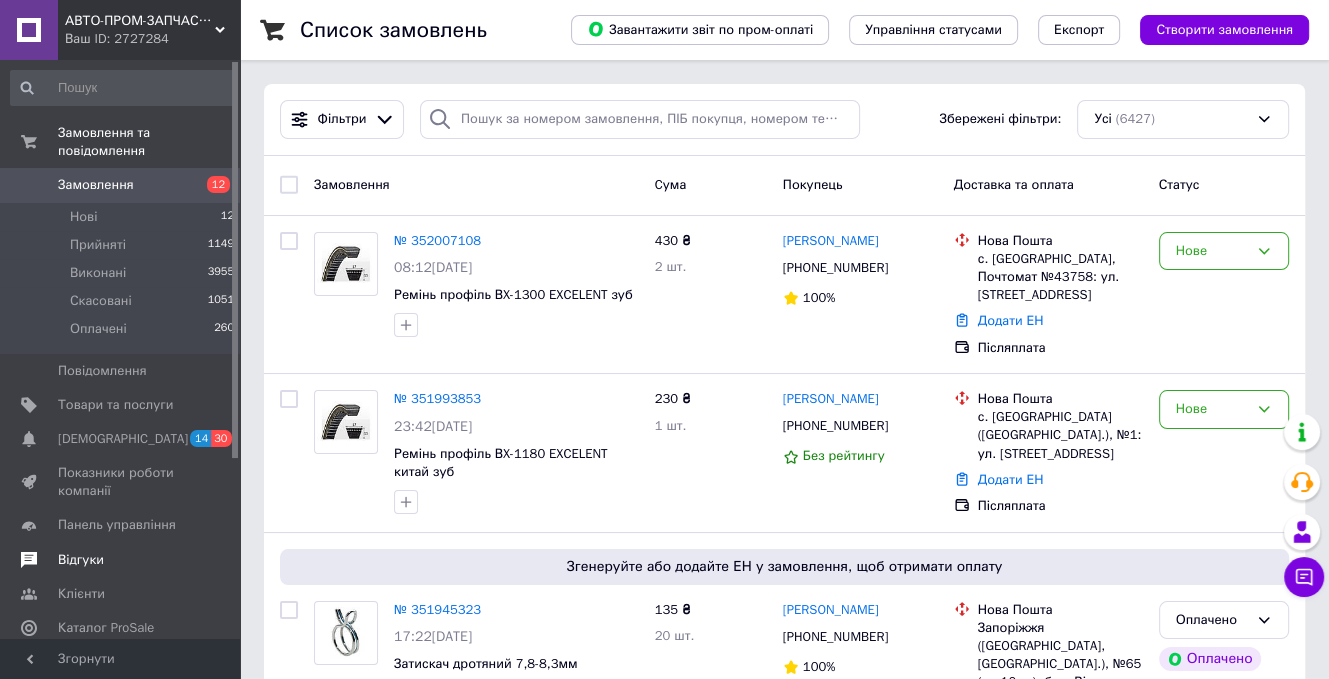 click on "Відгуки" at bounding box center [81, 560] 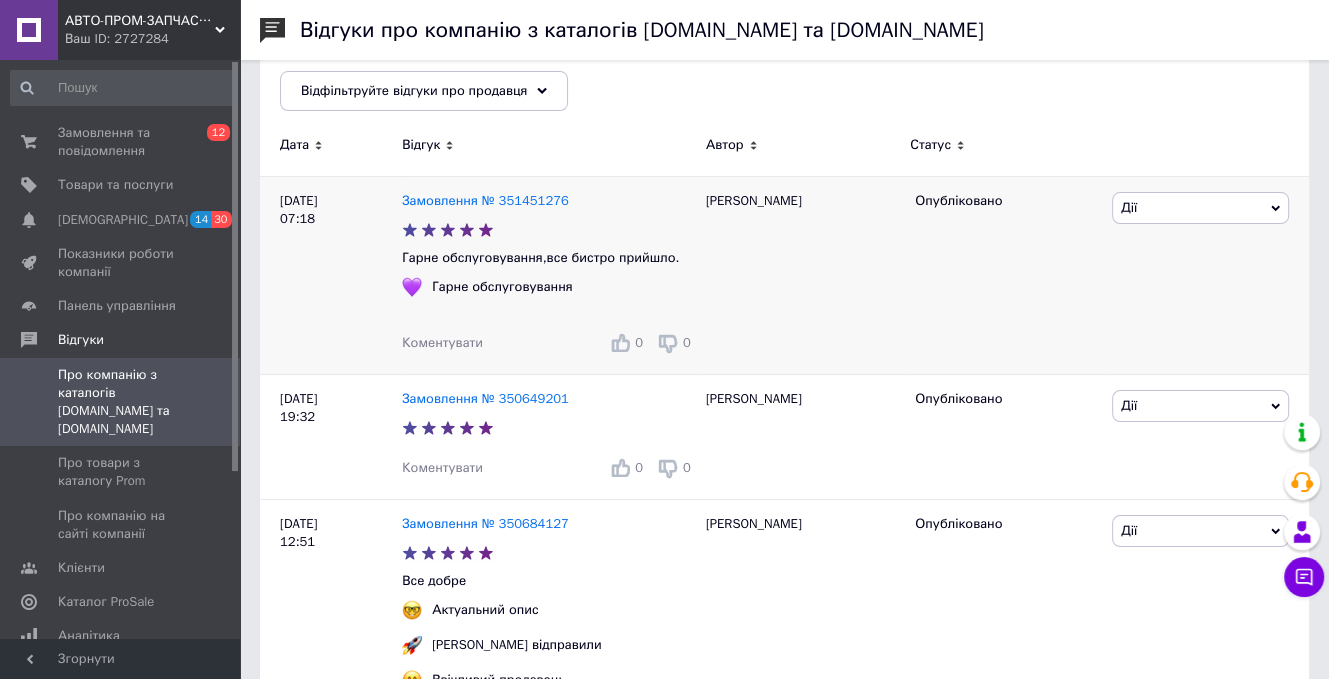 scroll, scrollTop: 300, scrollLeft: 0, axis: vertical 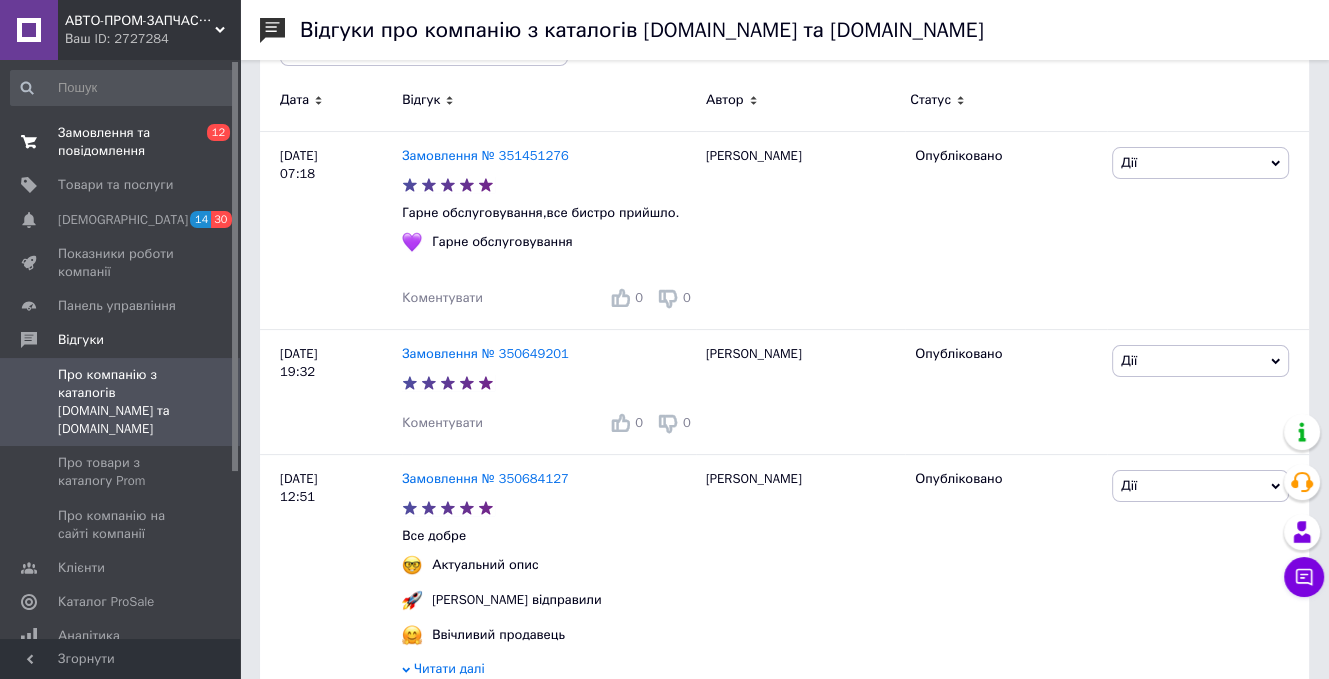 click on "Замовлення та повідомлення" at bounding box center [121, 142] 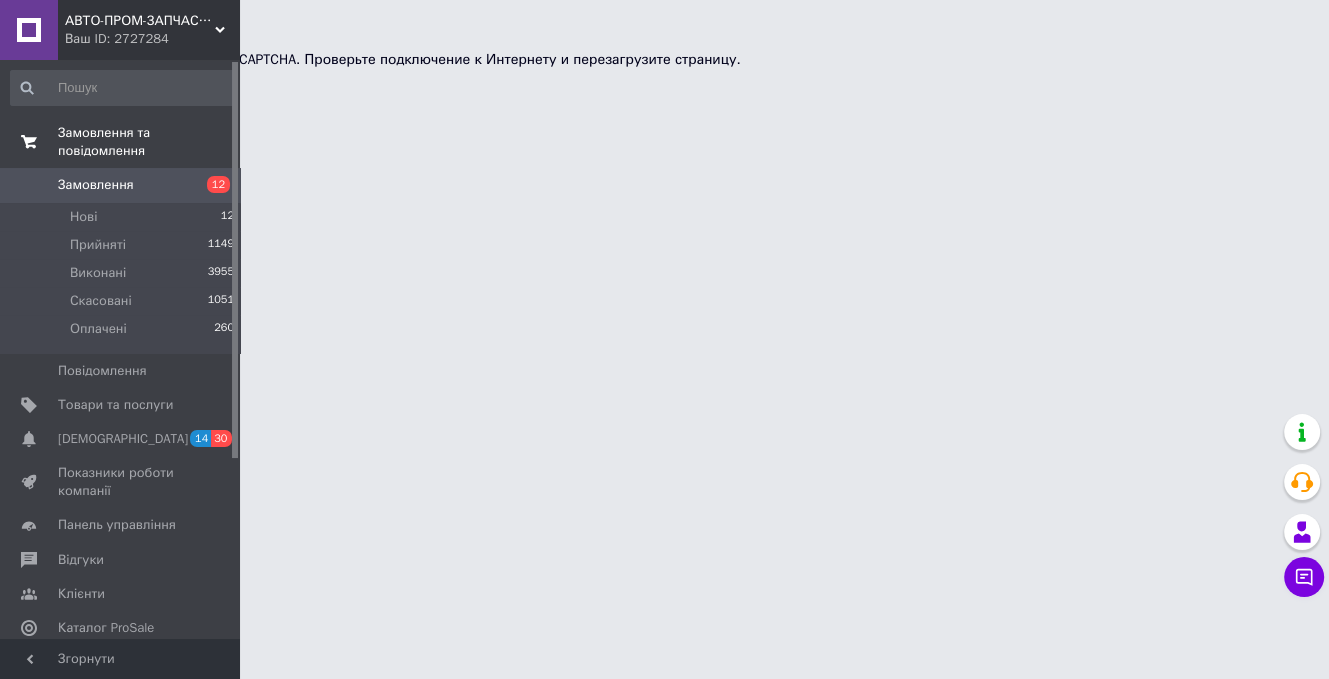 scroll, scrollTop: 0, scrollLeft: 0, axis: both 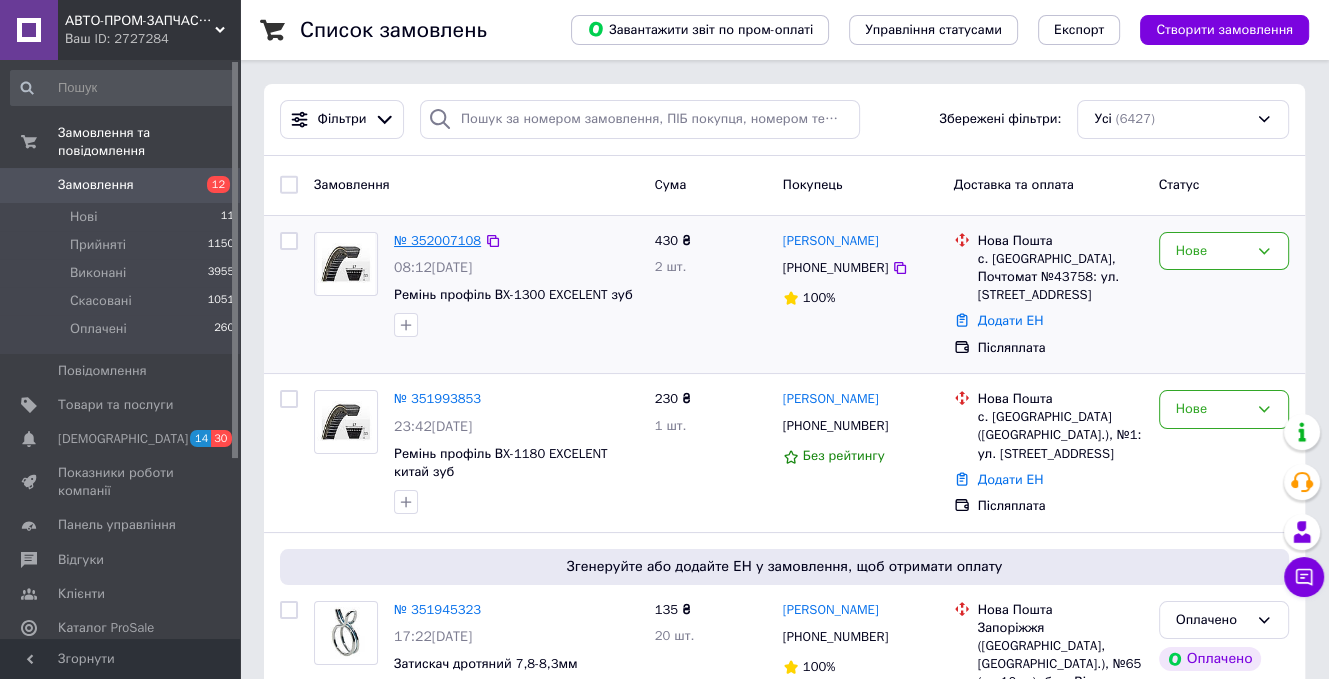 click on "№ 352007108" at bounding box center [437, 240] 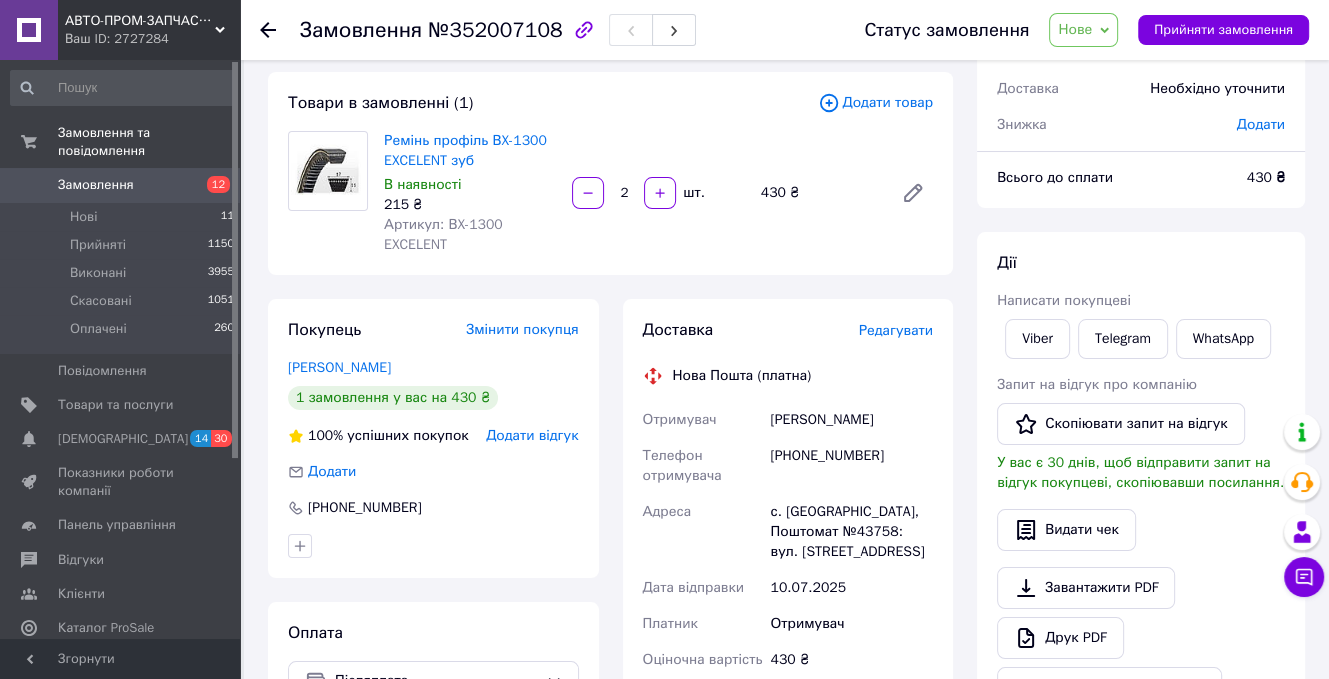 scroll, scrollTop: 200, scrollLeft: 0, axis: vertical 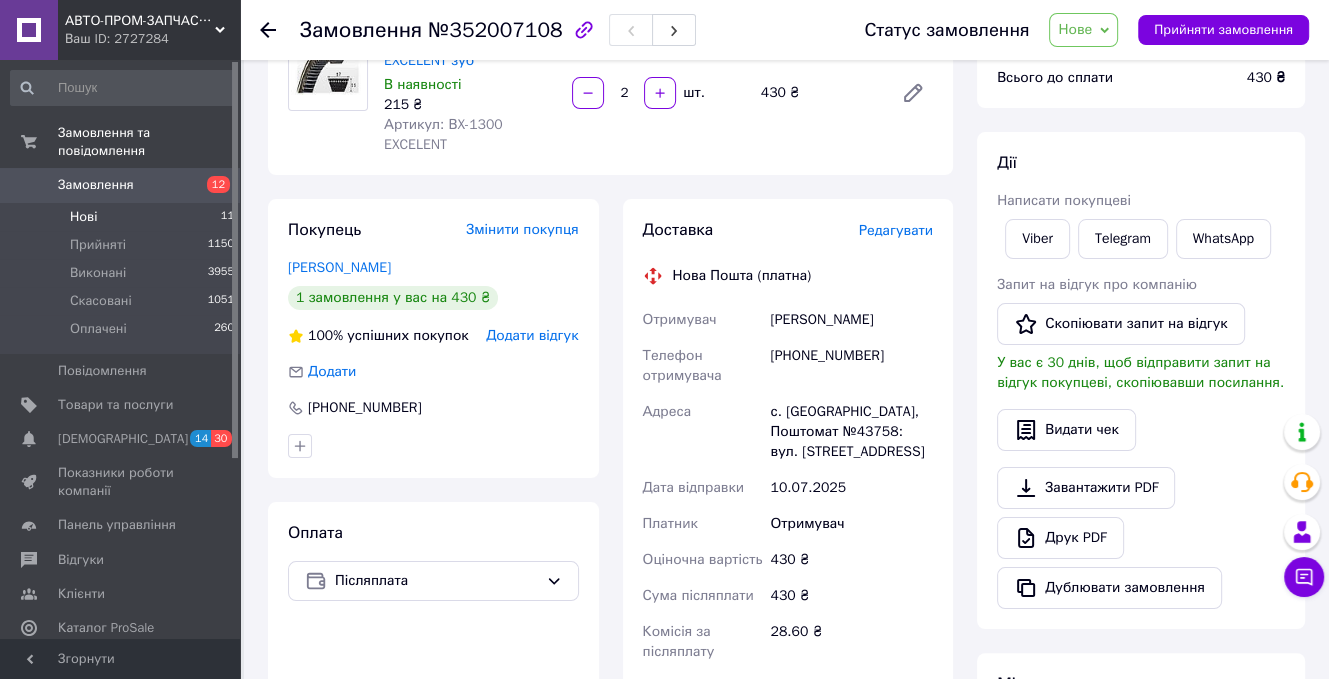 click on "Нові 11" at bounding box center (123, 217) 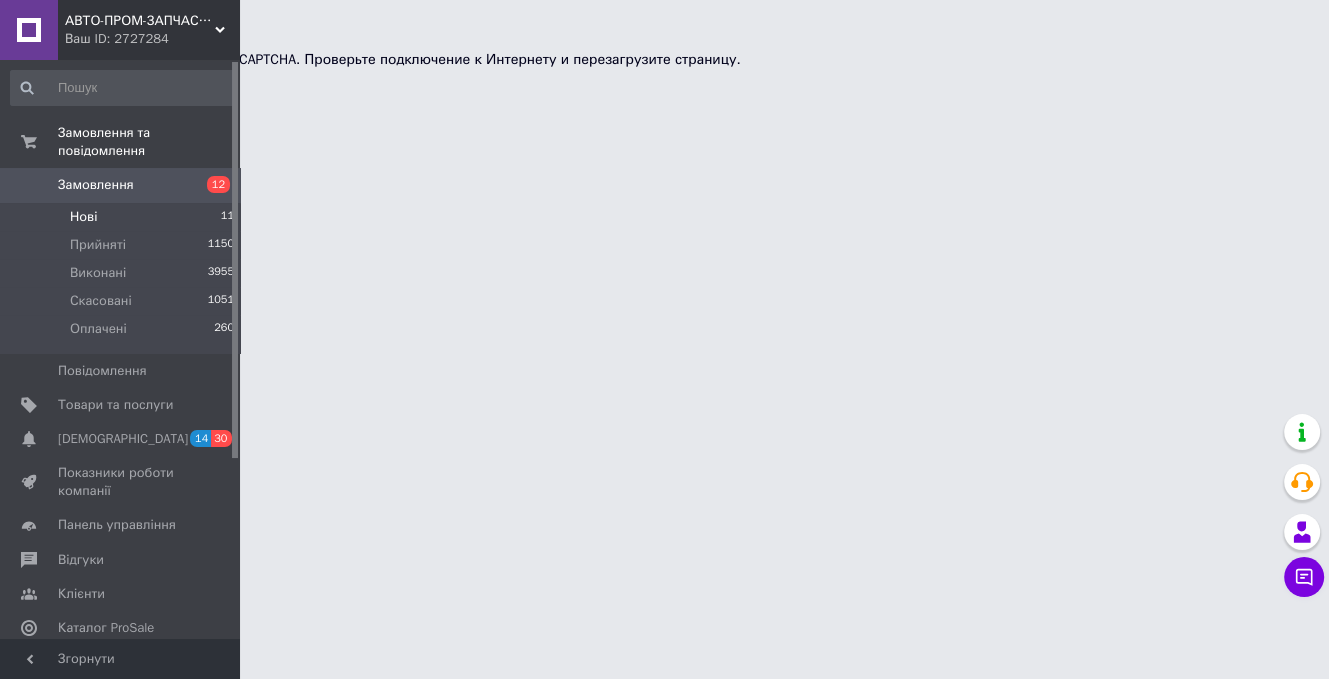 scroll, scrollTop: 0, scrollLeft: 0, axis: both 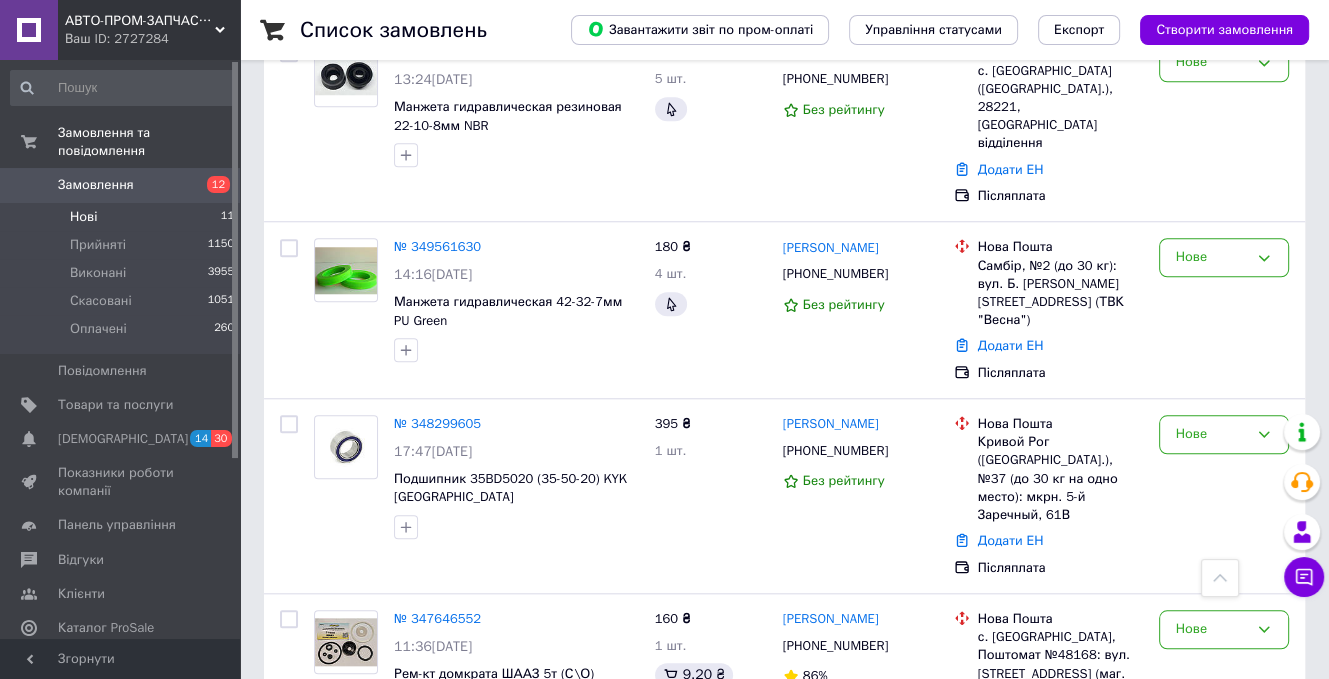 click on "Нові" at bounding box center [83, 217] 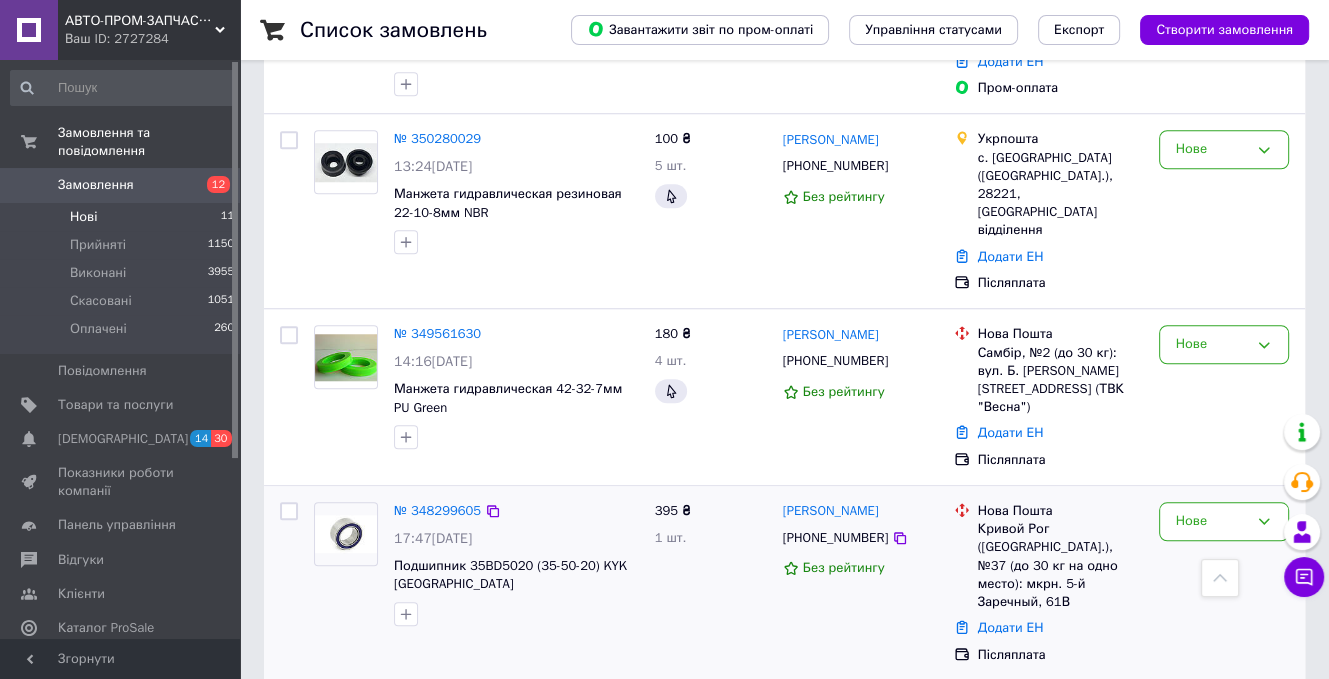 scroll, scrollTop: 1533, scrollLeft: 0, axis: vertical 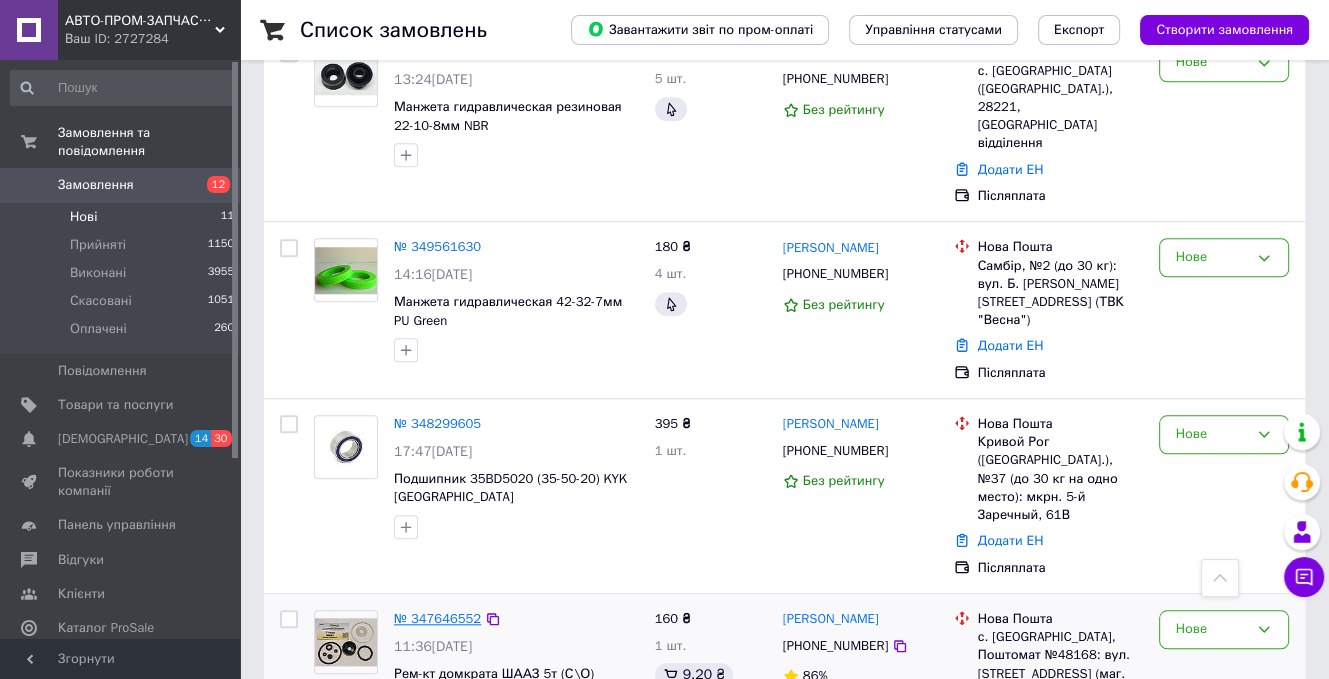 click on "№ 347646552" at bounding box center [437, 618] 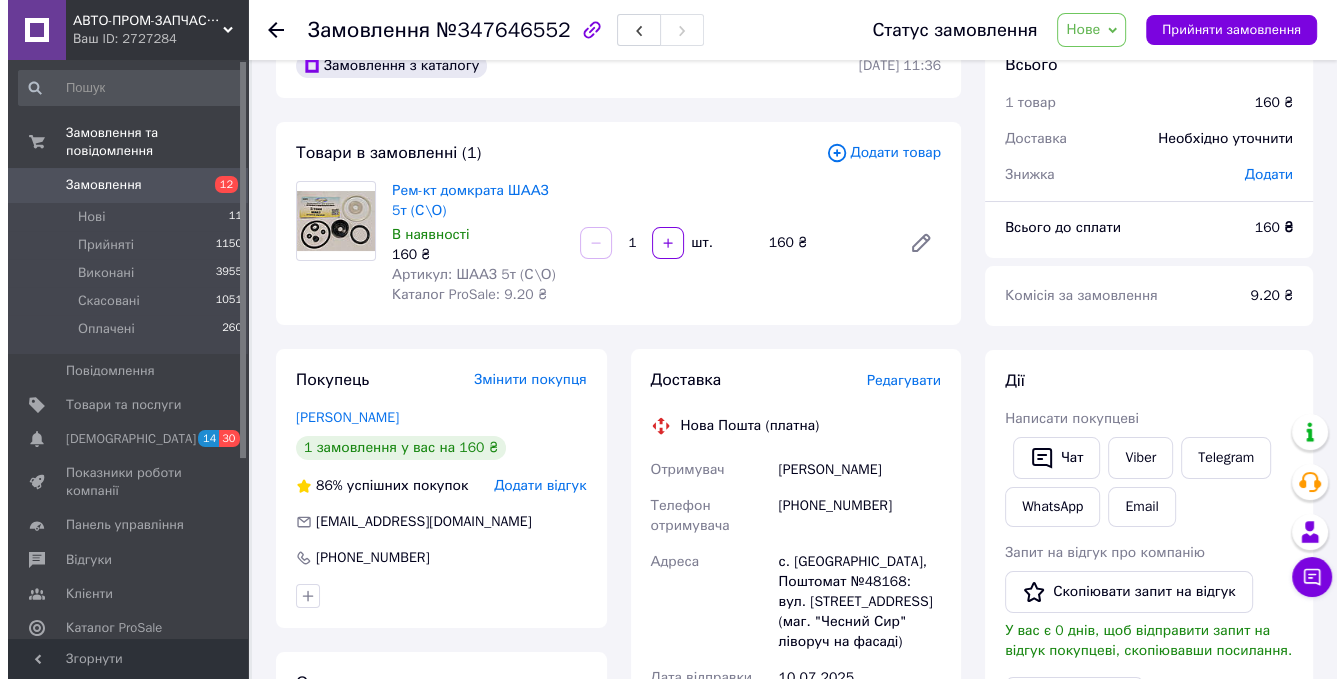 scroll, scrollTop: 0, scrollLeft: 0, axis: both 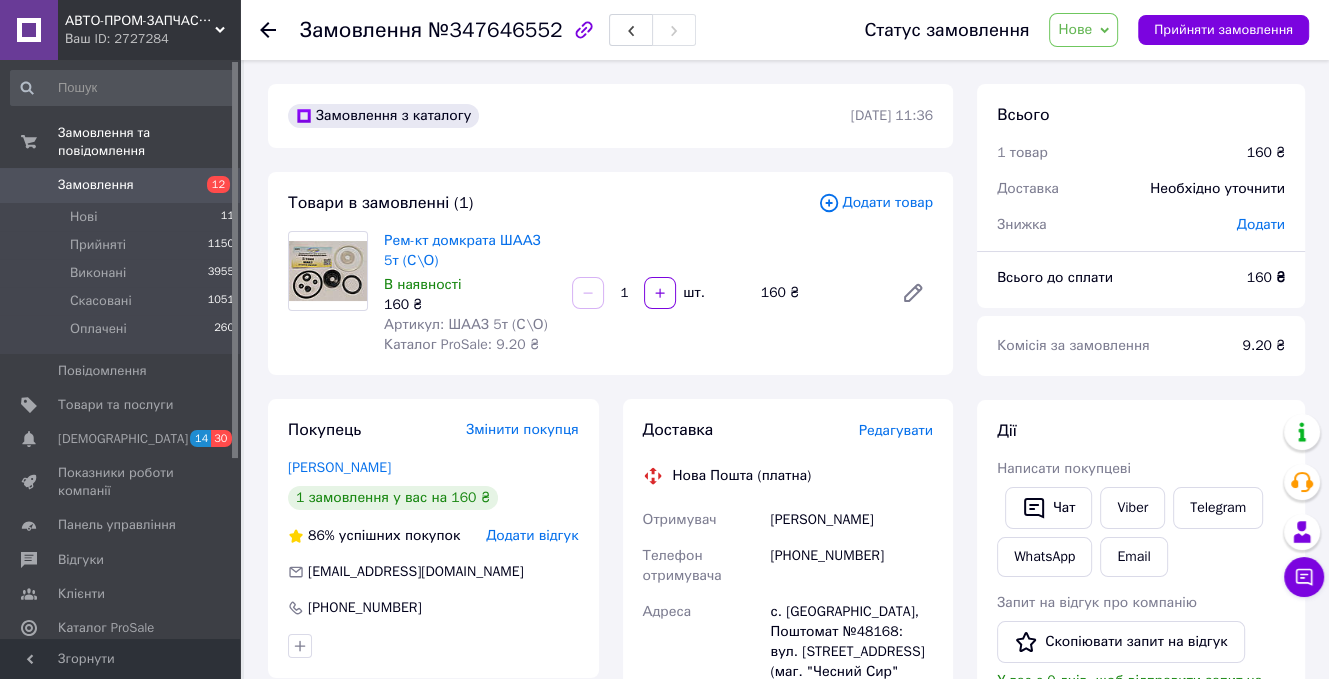 click on "Нове" at bounding box center (1075, 29) 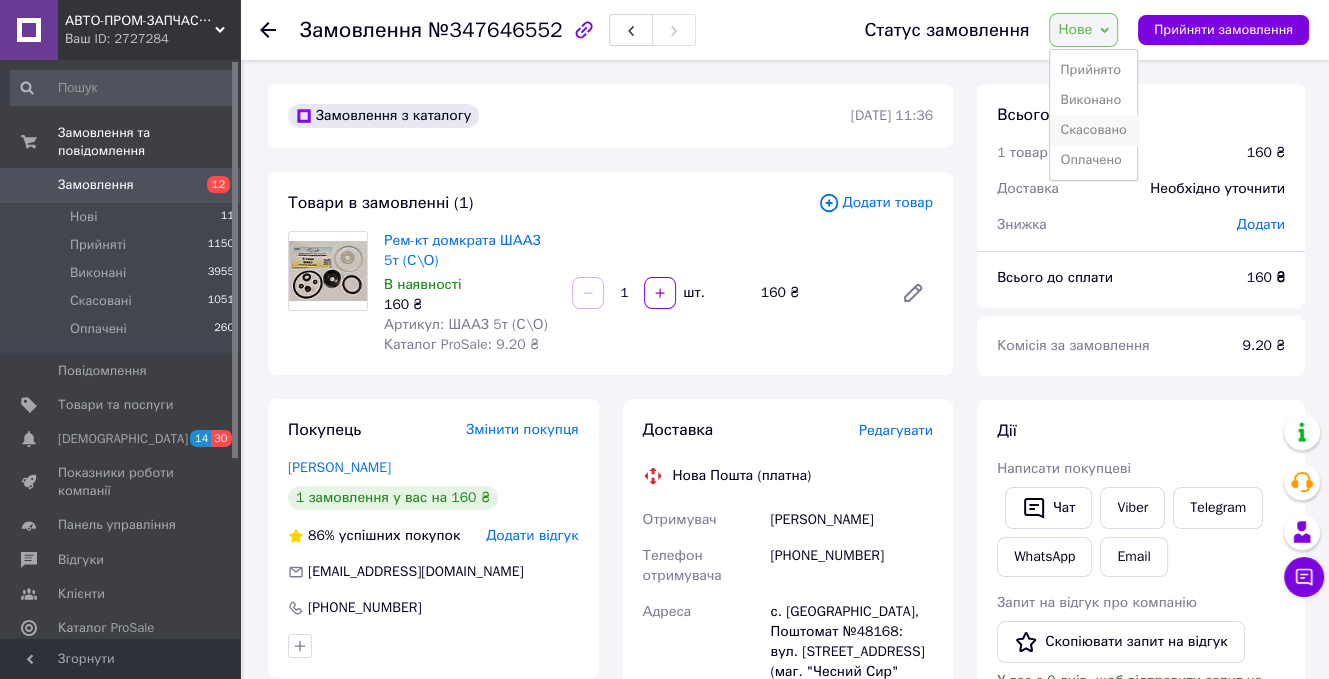 click on "Скасовано" at bounding box center [1093, 130] 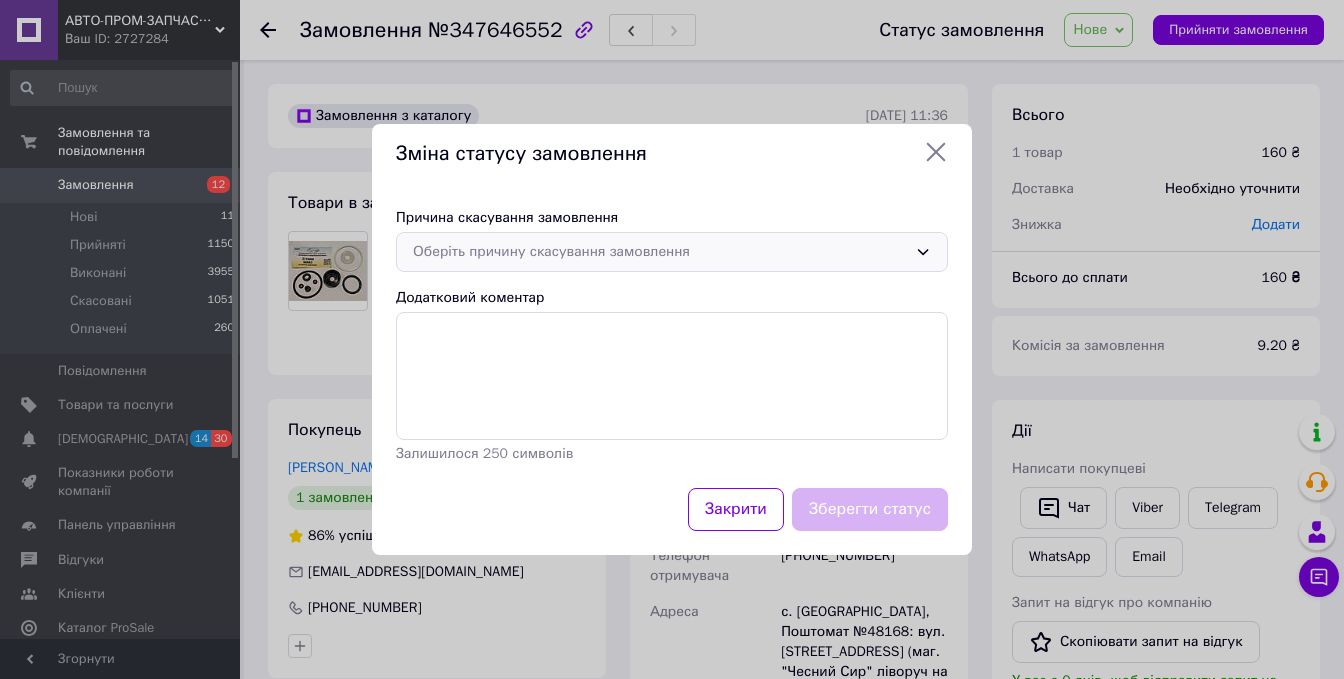 click on "Оберіть причину скасування замовлення" at bounding box center (660, 252) 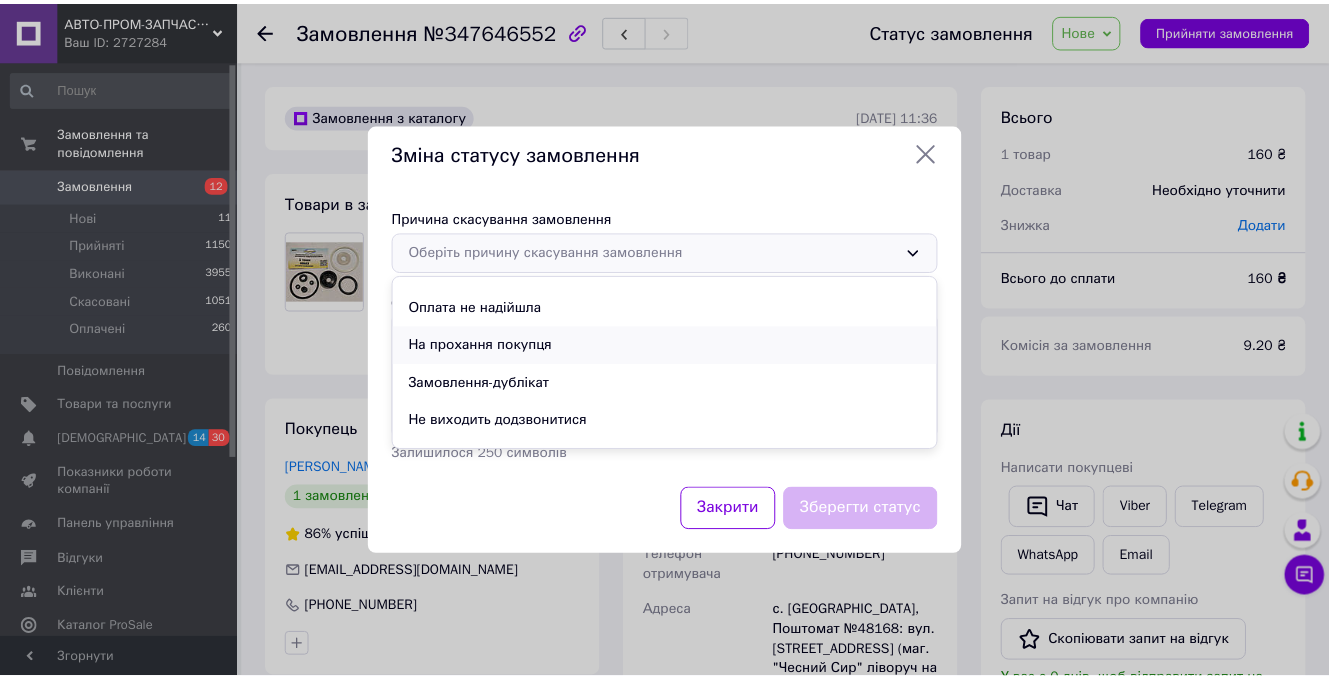 scroll, scrollTop: 93, scrollLeft: 0, axis: vertical 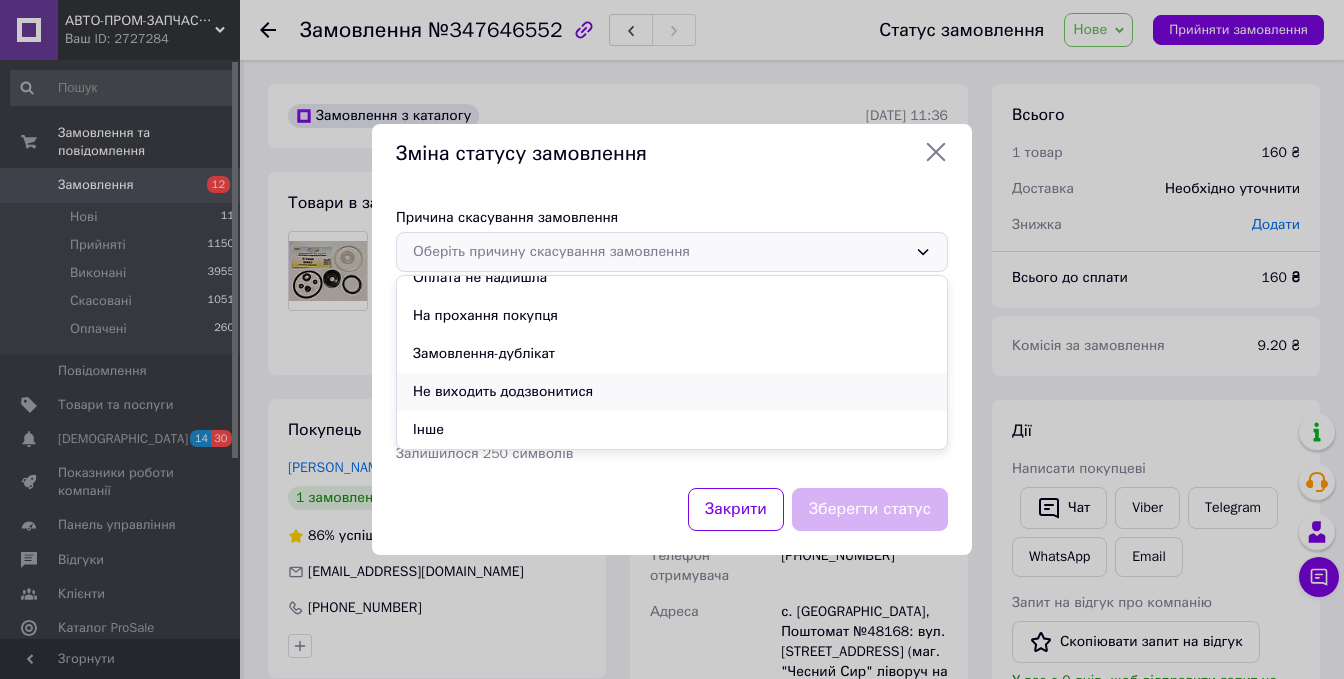 click on "Не виходить додзвонитися" at bounding box center (672, 392) 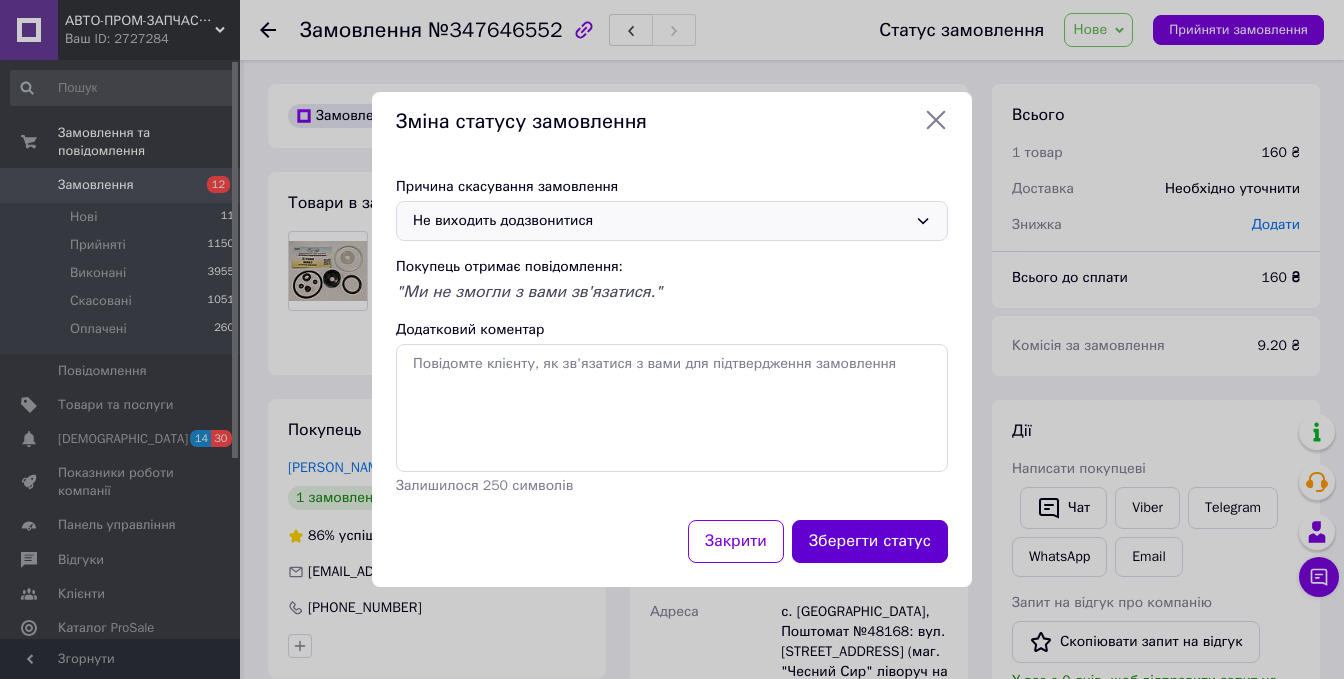 click on "Зберегти статус" at bounding box center (870, 541) 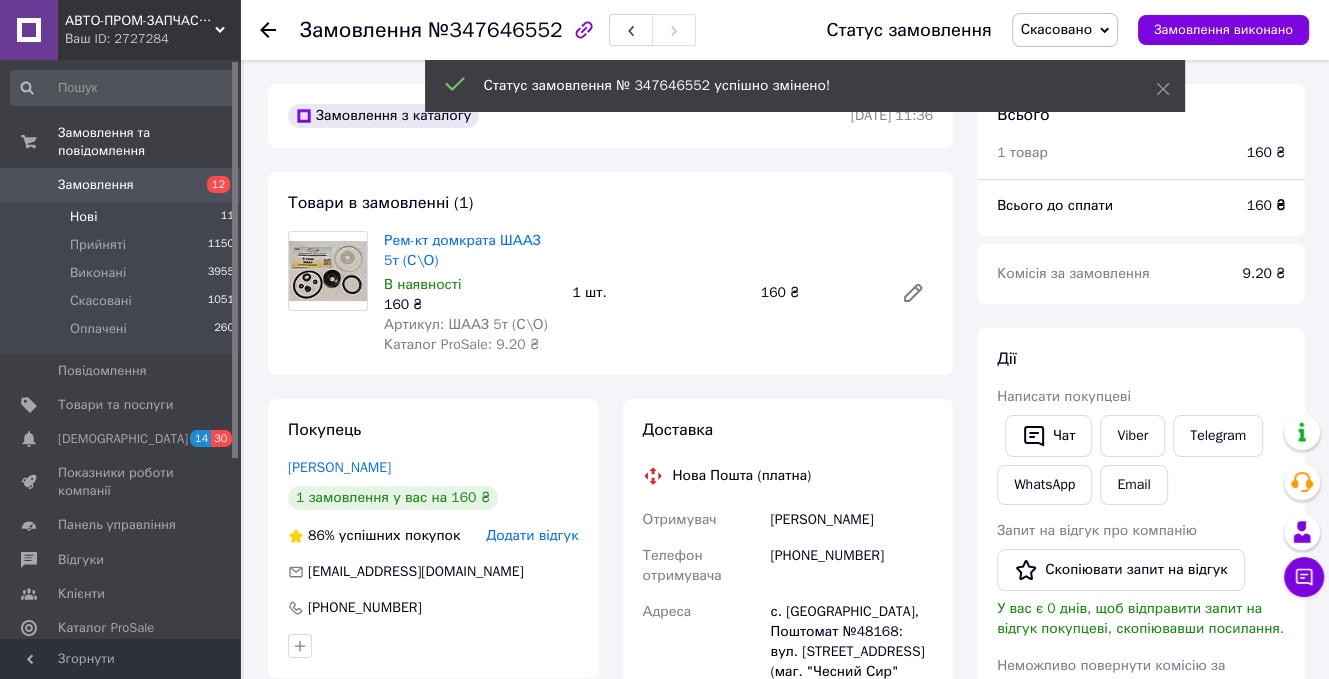 click on "Нові" at bounding box center [83, 217] 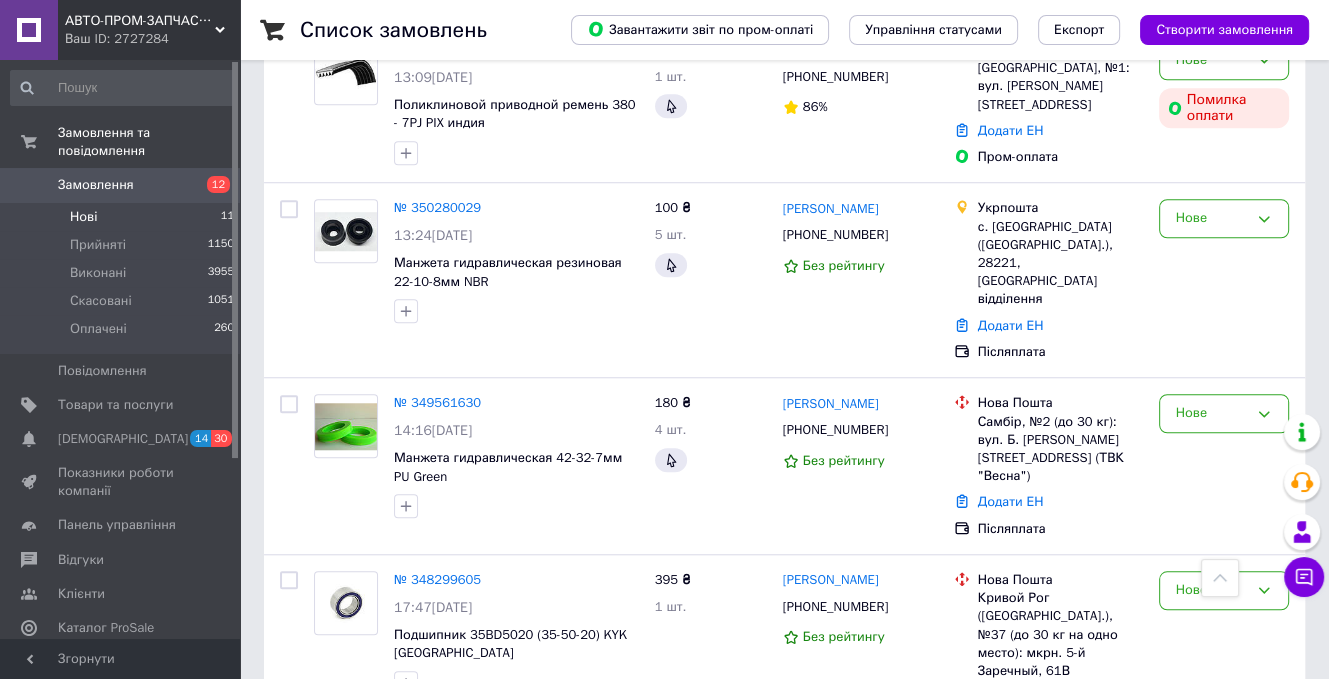 scroll, scrollTop: 1507, scrollLeft: 0, axis: vertical 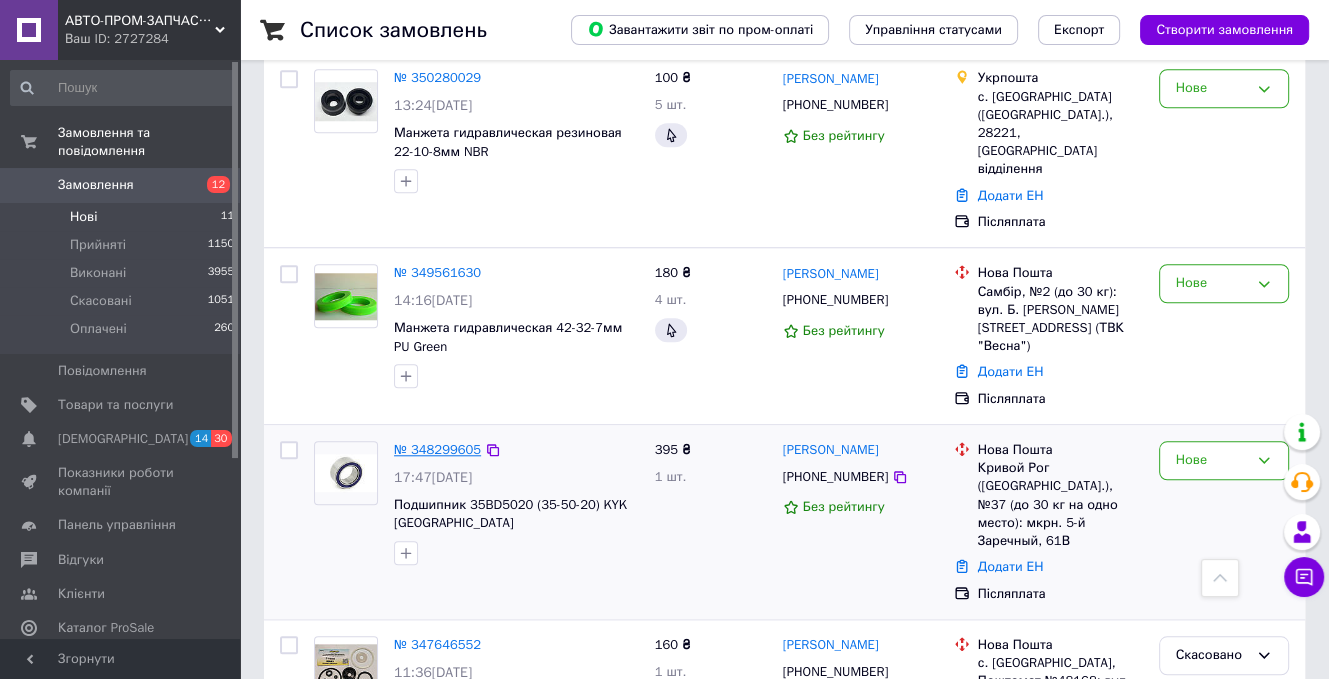 click on "№ 348299605" at bounding box center [437, 449] 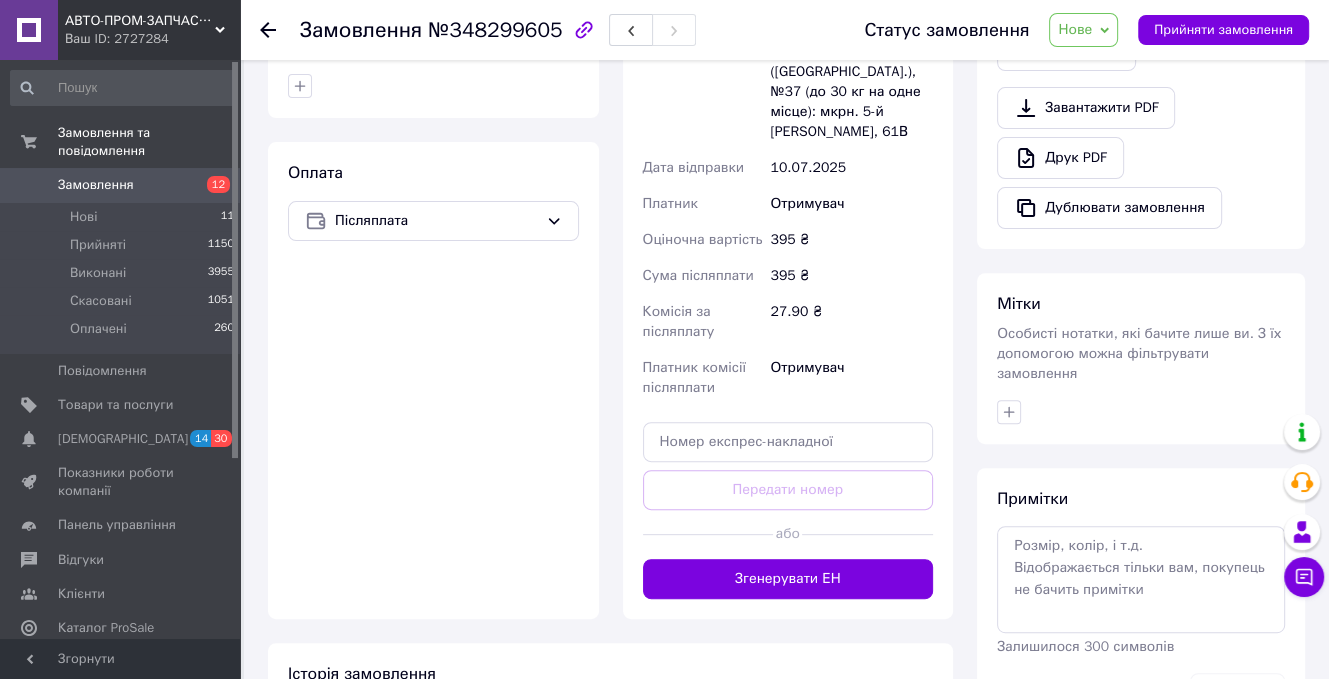 scroll, scrollTop: 365, scrollLeft: 0, axis: vertical 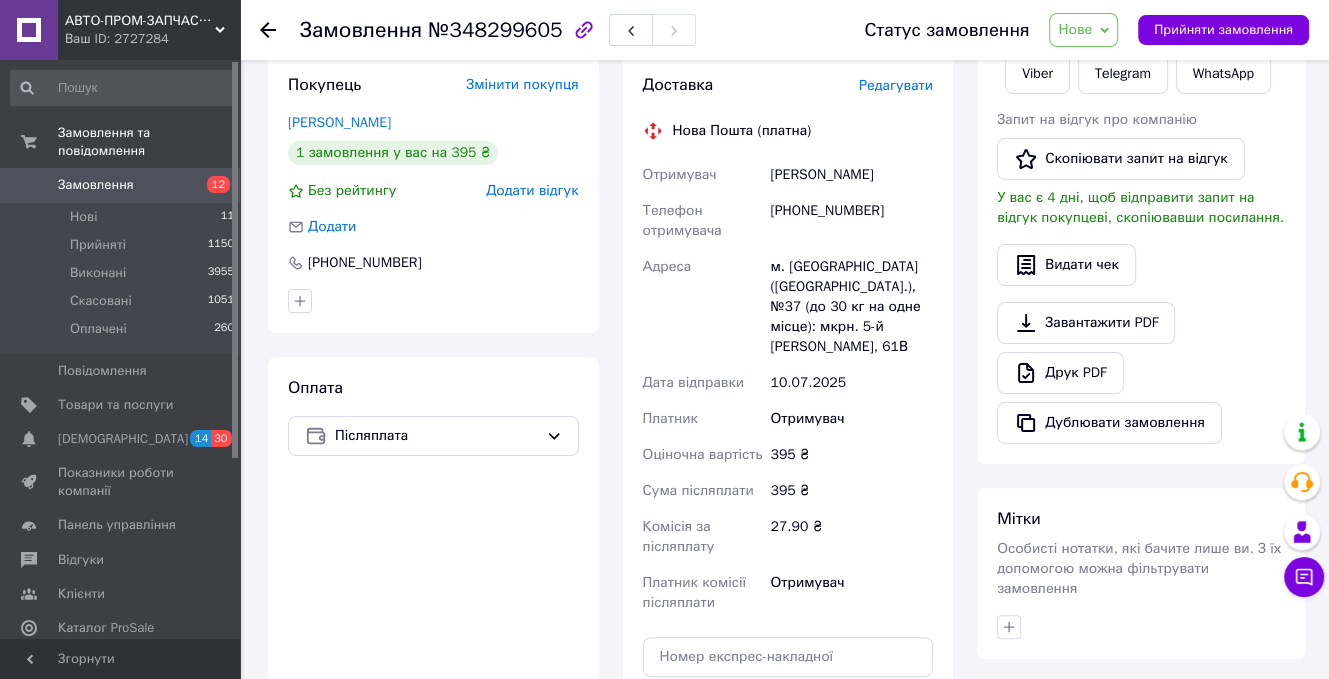 click 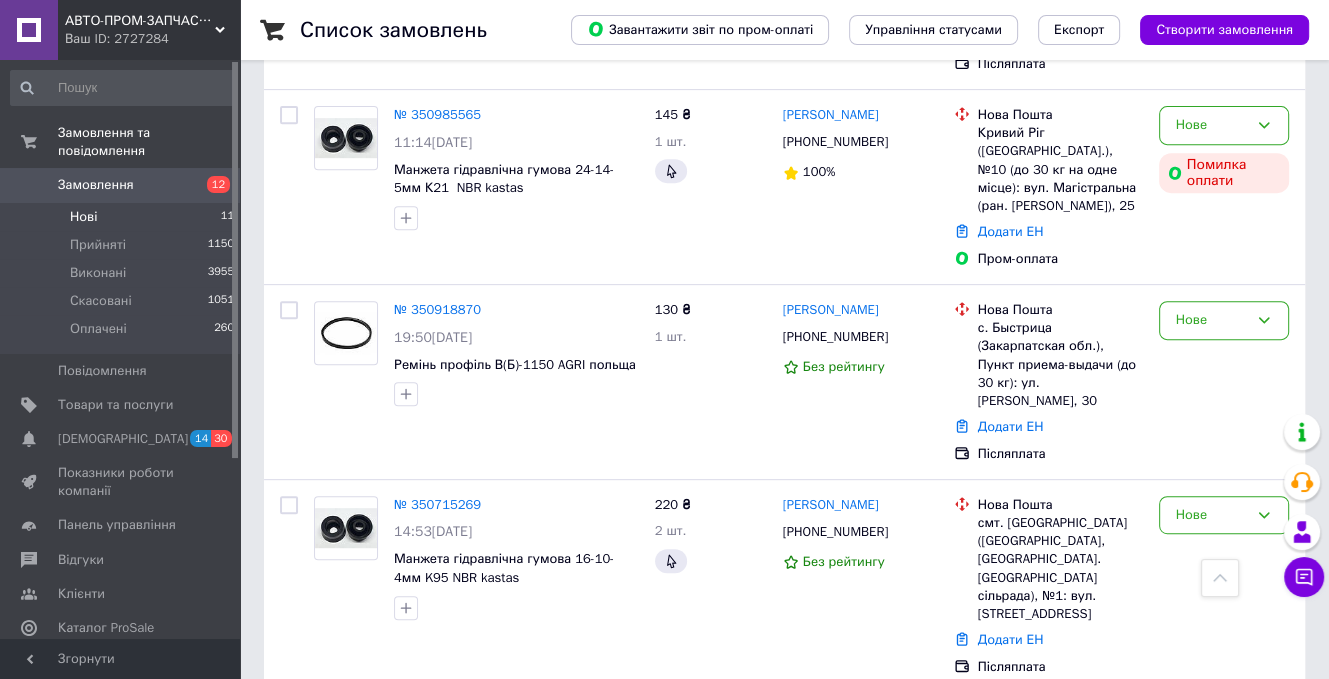 scroll, scrollTop: 707, scrollLeft: 0, axis: vertical 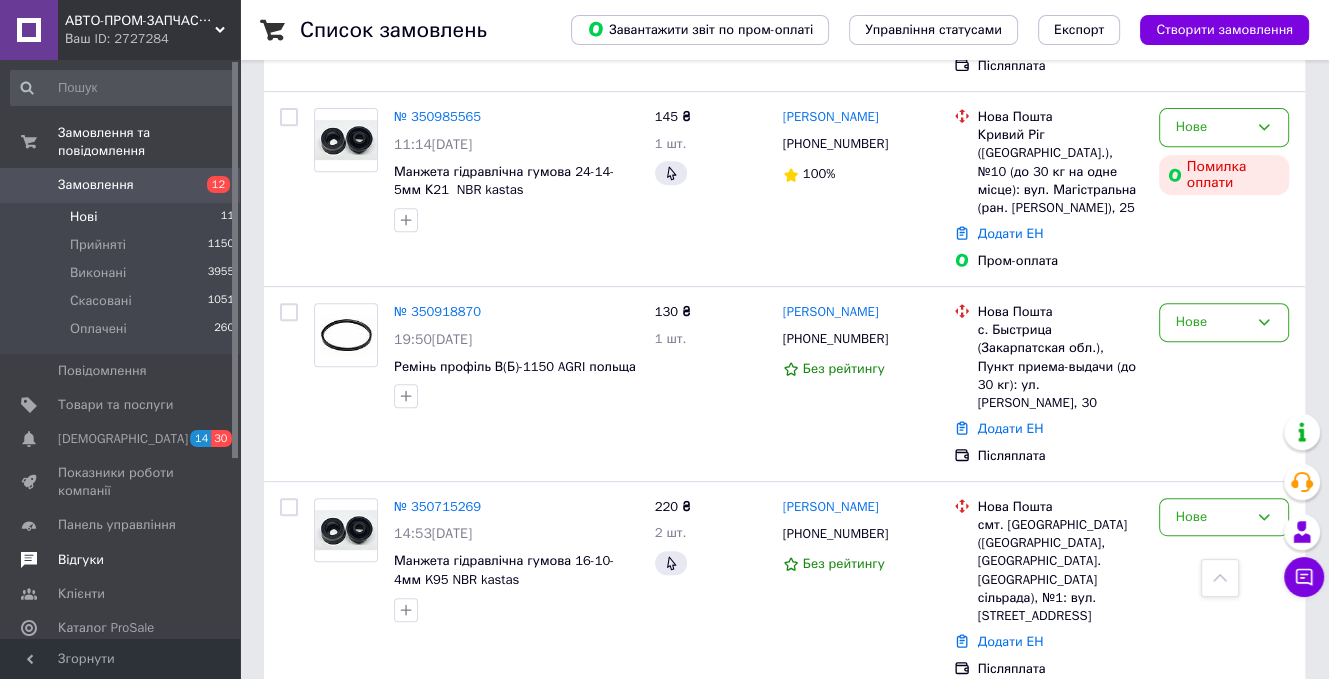 click on "Відгуки" at bounding box center (123, 560) 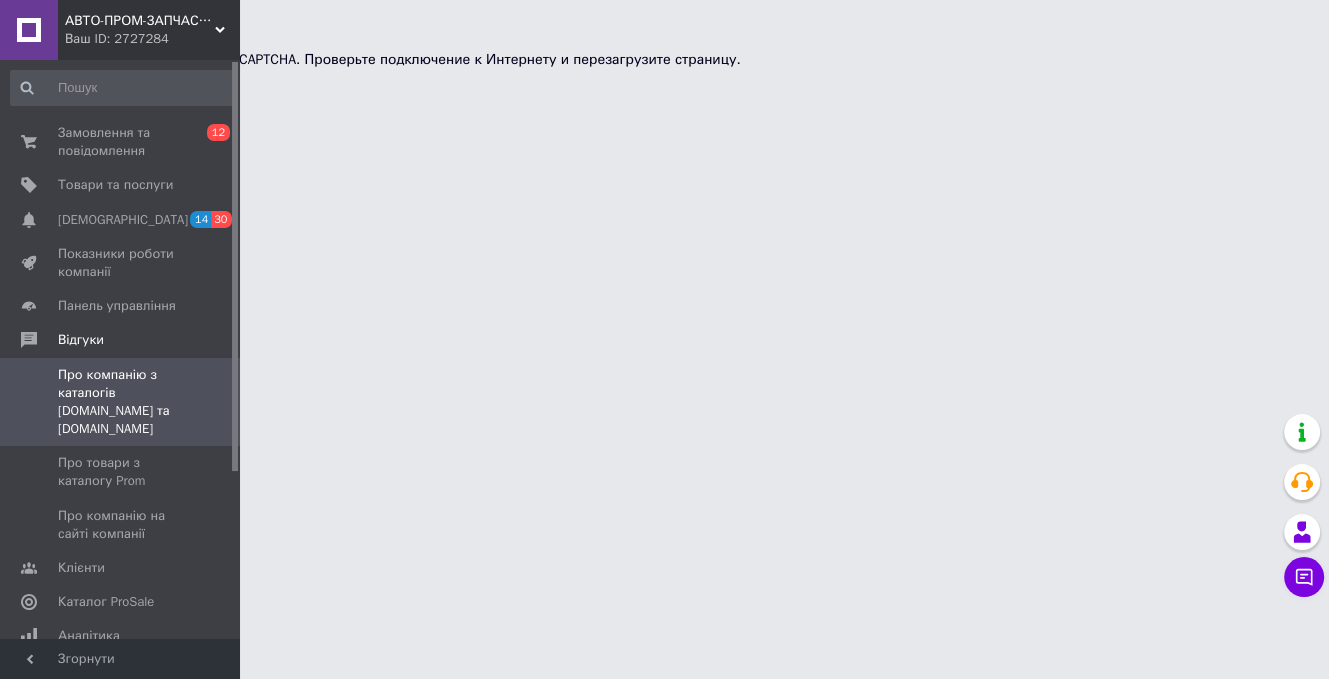 scroll, scrollTop: 0, scrollLeft: 0, axis: both 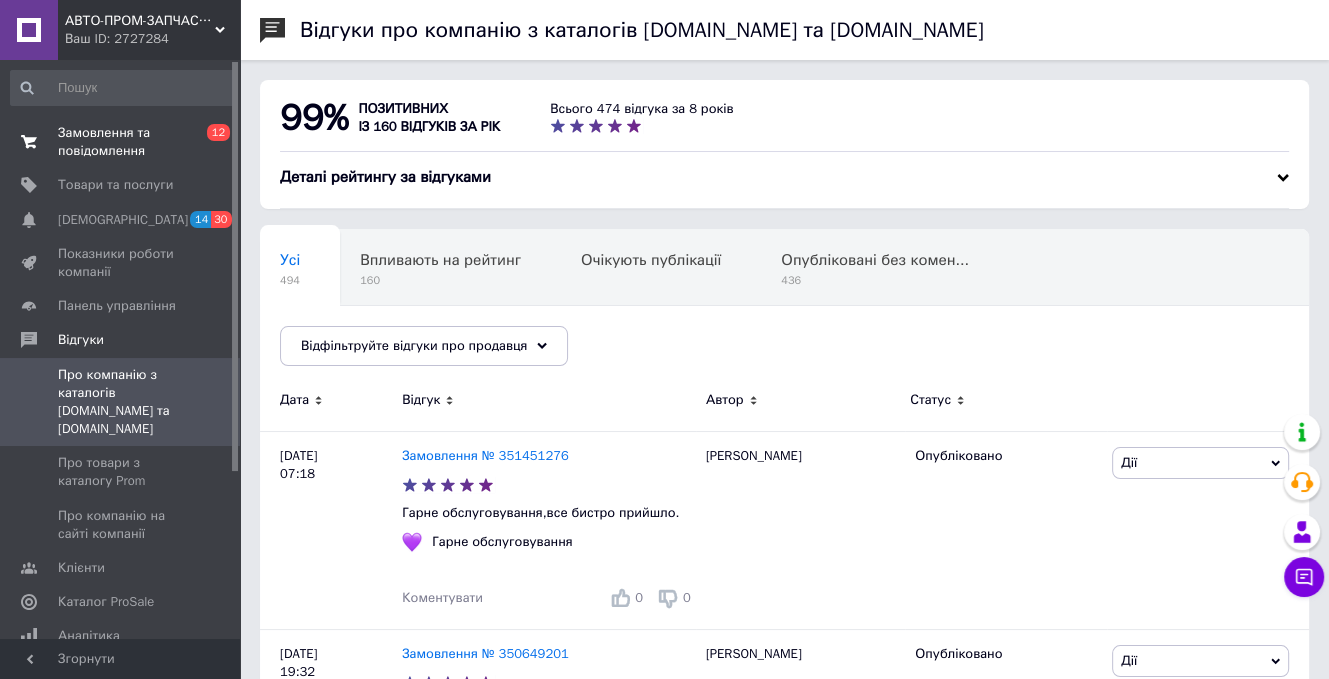click on "Замовлення та повідомлення" at bounding box center [121, 142] 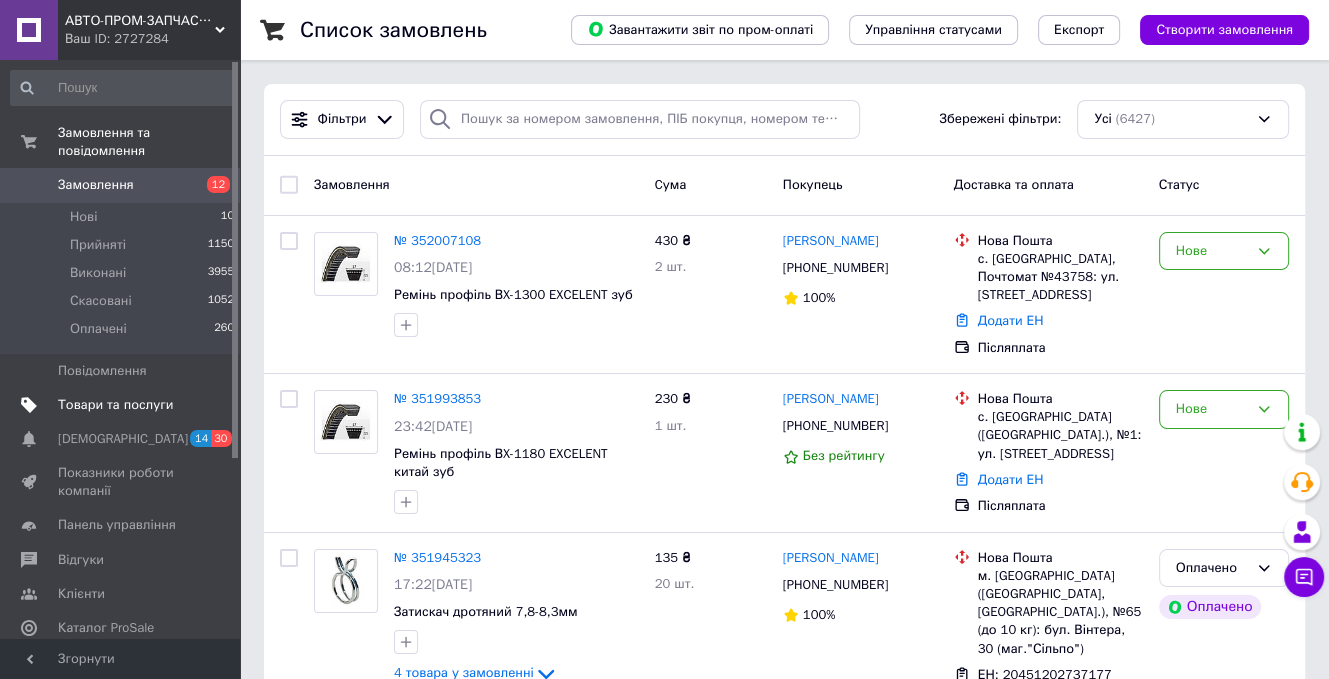 click on "Товари та послуги" at bounding box center [123, 405] 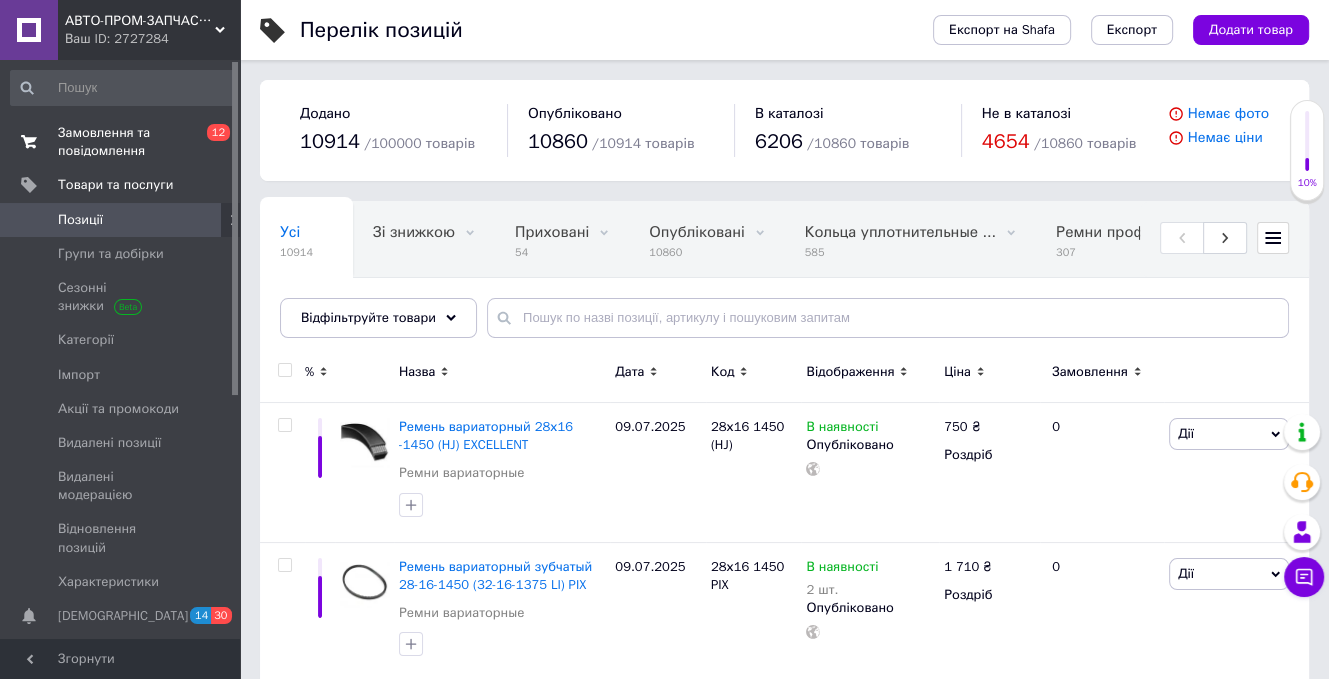 click on "Замовлення та повідомлення" at bounding box center (121, 142) 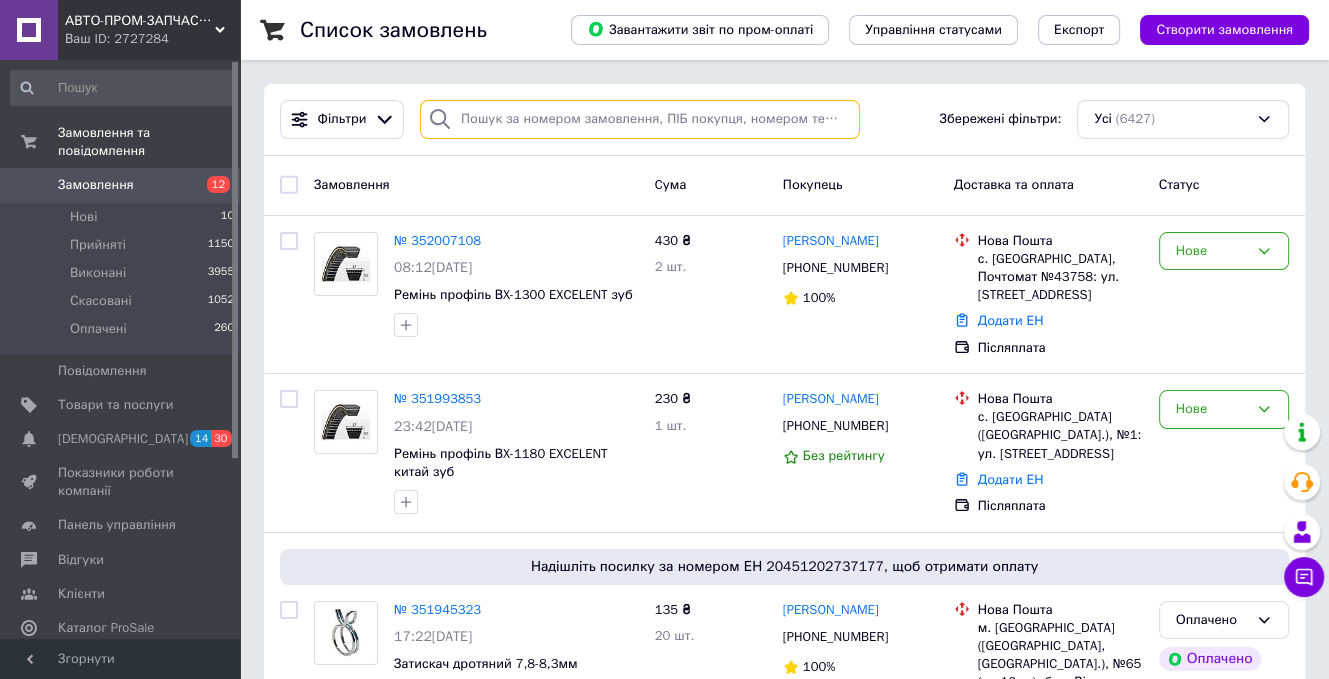 paste on "[PHONE_NUMBER]" 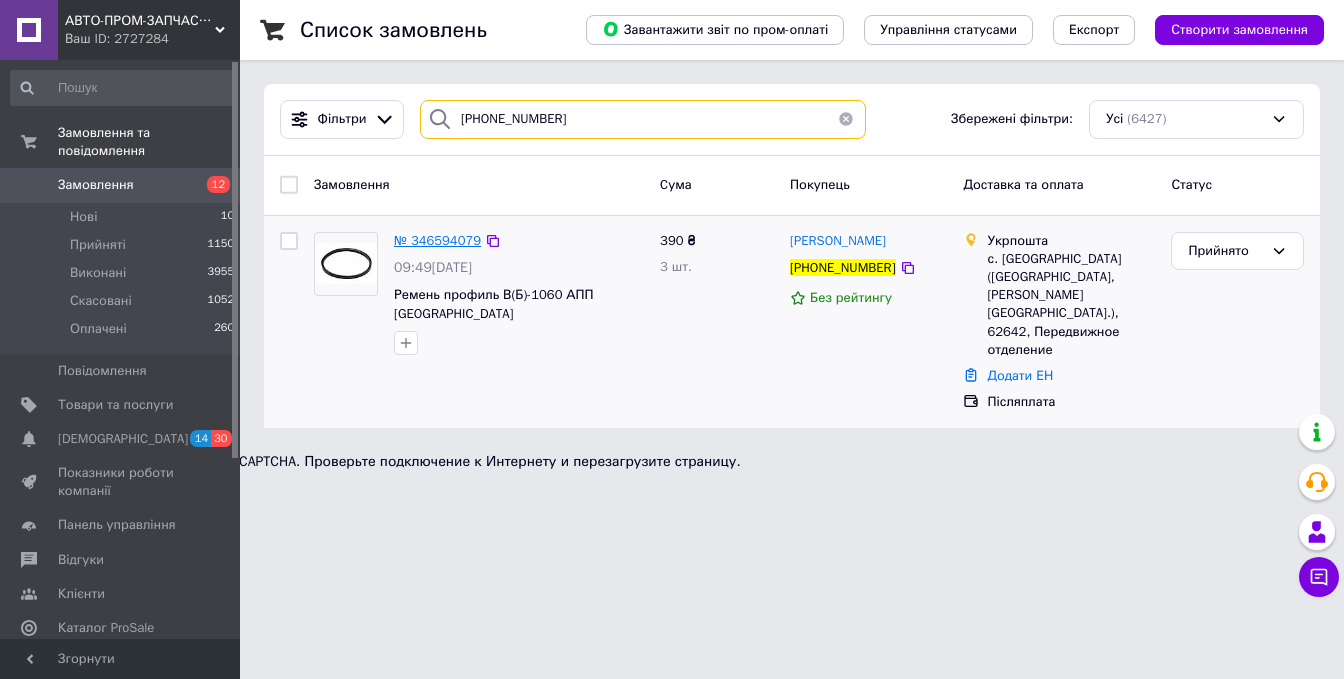 type on "[PHONE_NUMBER]" 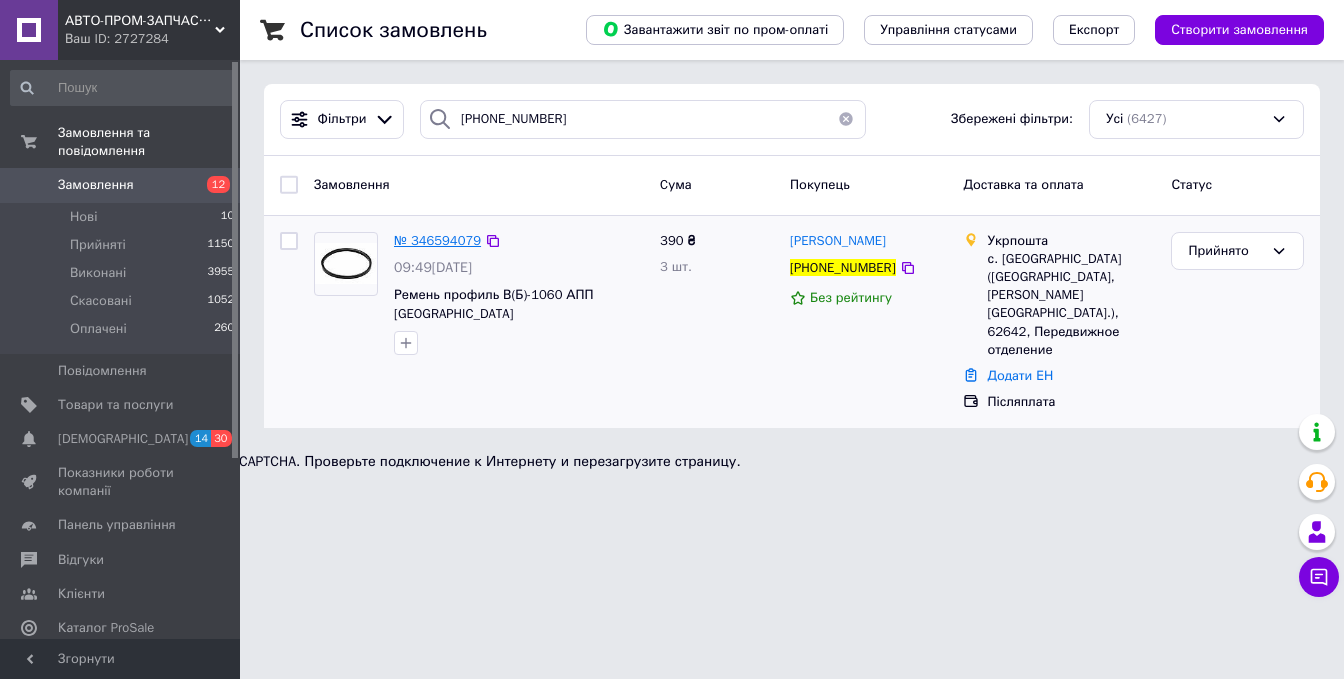 click on "№ 346594079" at bounding box center (437, 240) 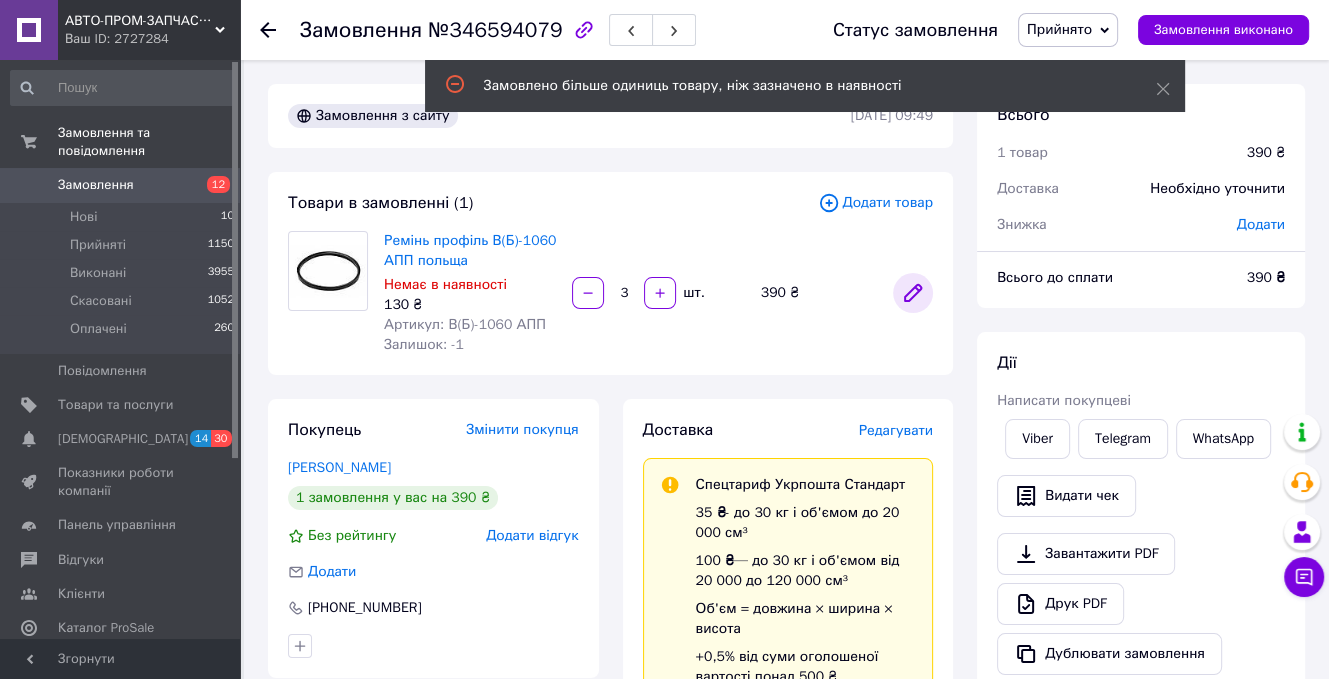 click 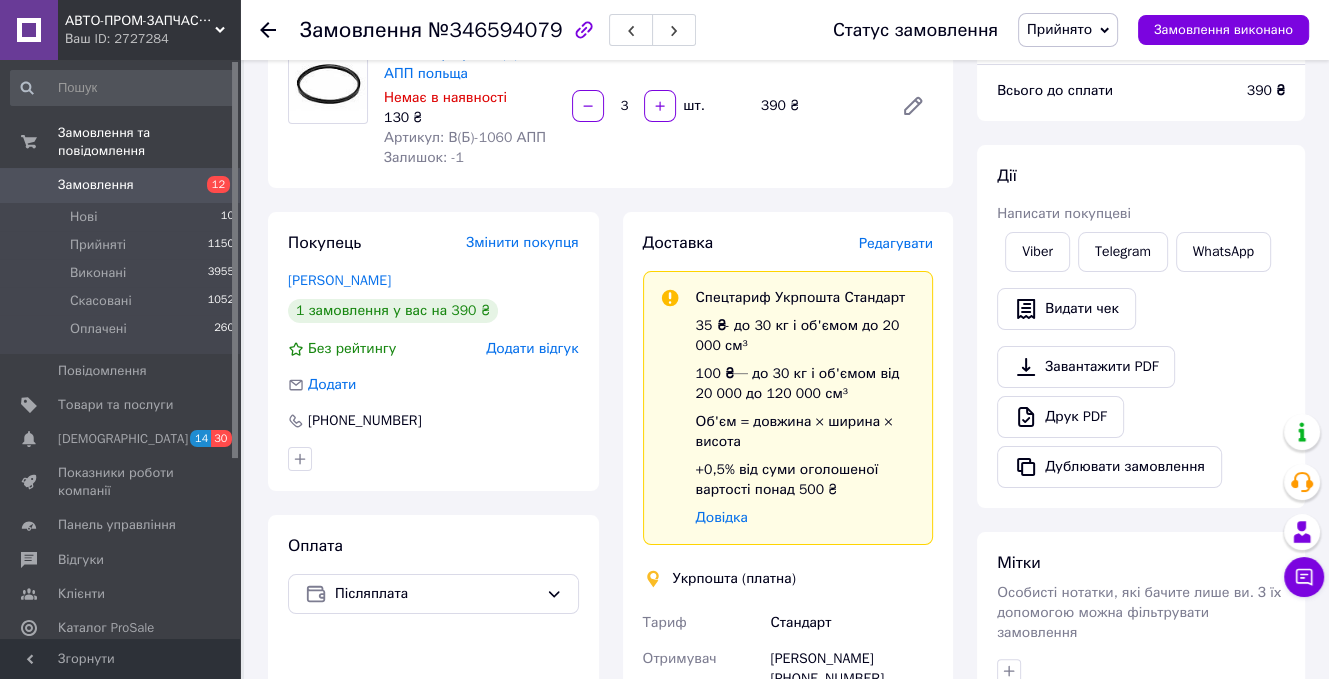 scroll, scrollTop: 200, scrollLeft: 0, axis: vertical 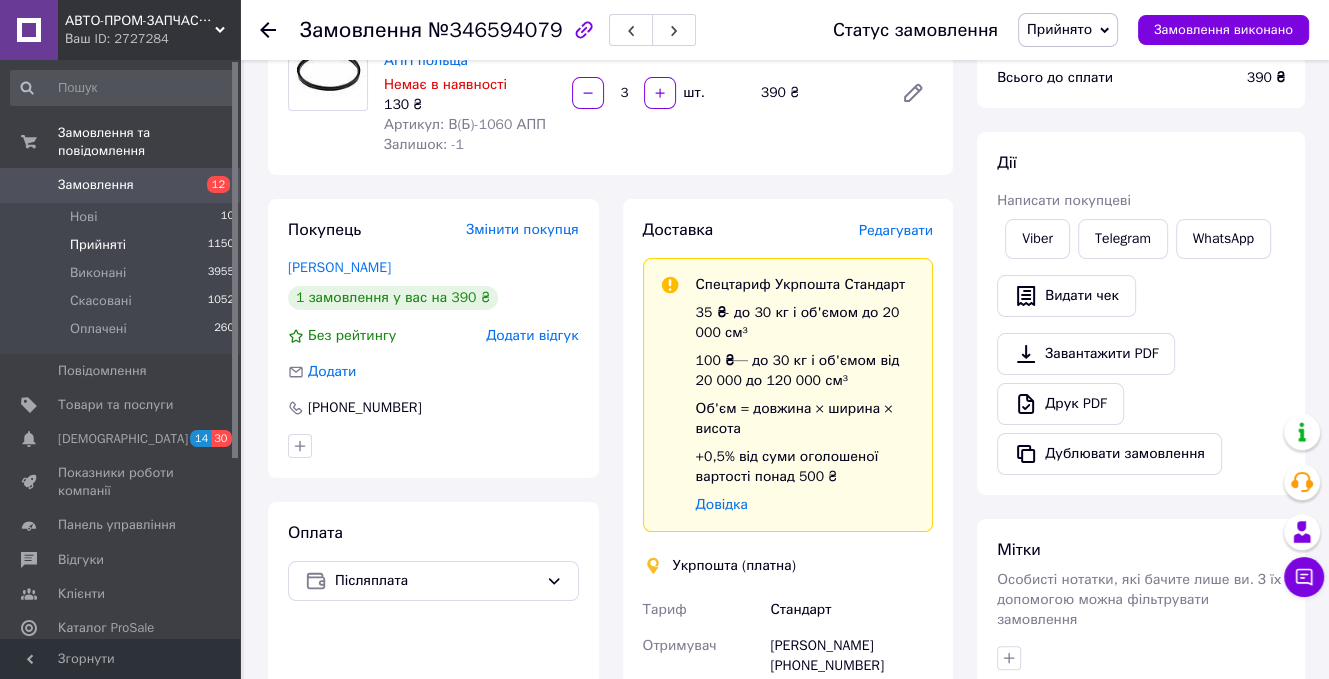 click on "Прийняті 1150" at bounding box center [123, 245] 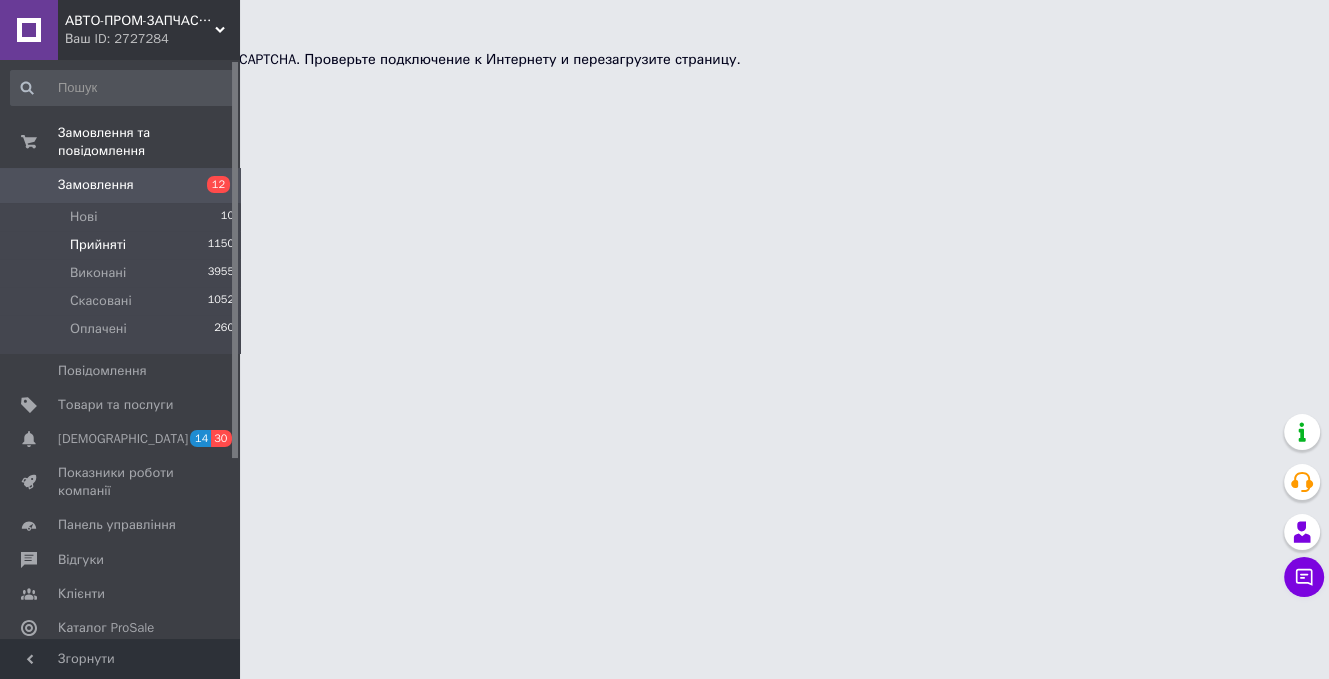 scroll, scrollTop: 0, scrollLeft: 0, axis: both 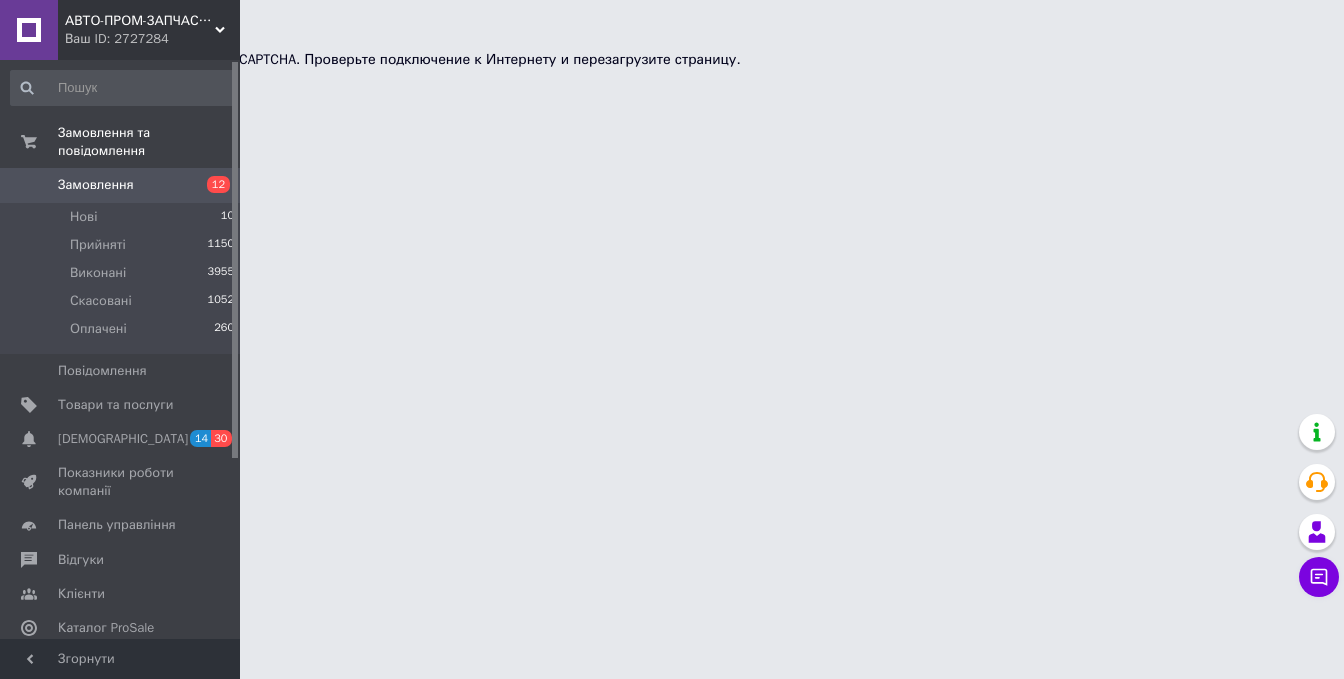 click on "АВТО-ПРОМ-ЗАПЧАСТИНА Ваш ID: 2727284 Сайт АВТО-ПРОМ-ЗАПЧАСТИНА Кабінет покупця Перевірити стан системи Сторінка на порталі Довідка Вийти Замовлення та повідомлення Замовлення 12 Нові 10 Прийняті 1150 Виконані 3955 Скасовані 1052 Оплачені 260 Повідомлення 0 Товари та послуги Сповіщення 14 30 Показники роботи компанії Панель управління Відгуки Клієнти Каталог ProSale Аналітика Інструменти веб-майстра та SEO Управління сайтом Гаманець компанії [PERSON_NAME] Тарифи та рахунки Prom топ Згорнути" at bounding box center [672, 35] 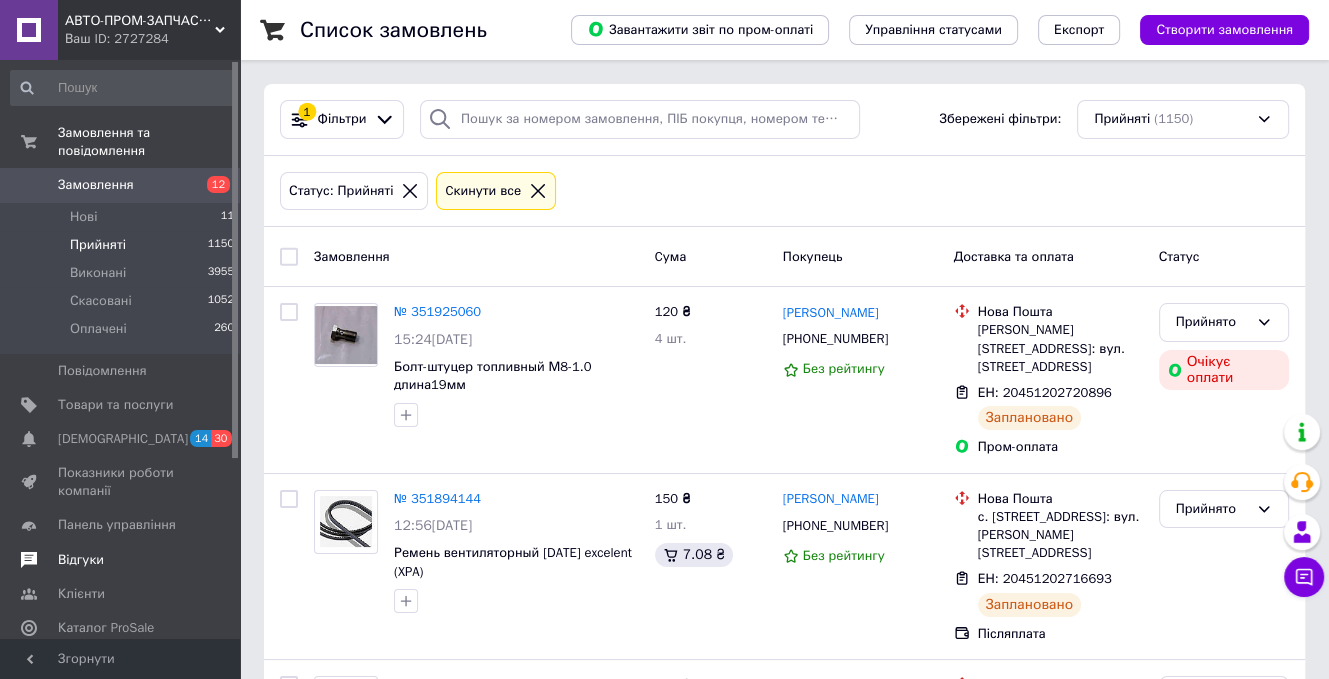 click on "Відгуки" at bounding box center (121, 560) 